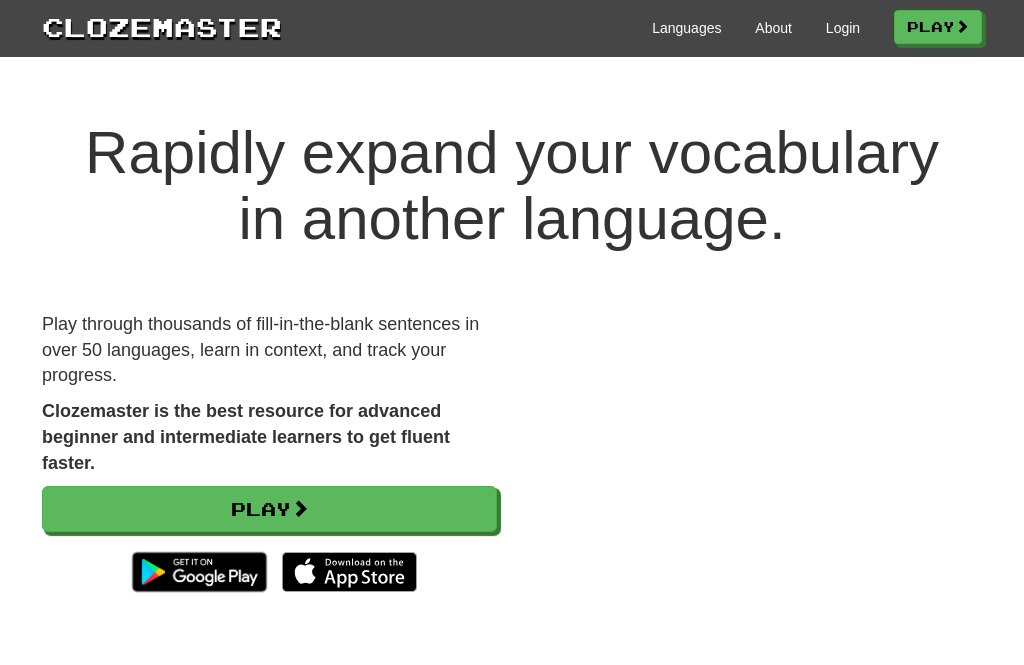 scroll, scrollTop: 0, scrollLeft: 0, axis: both 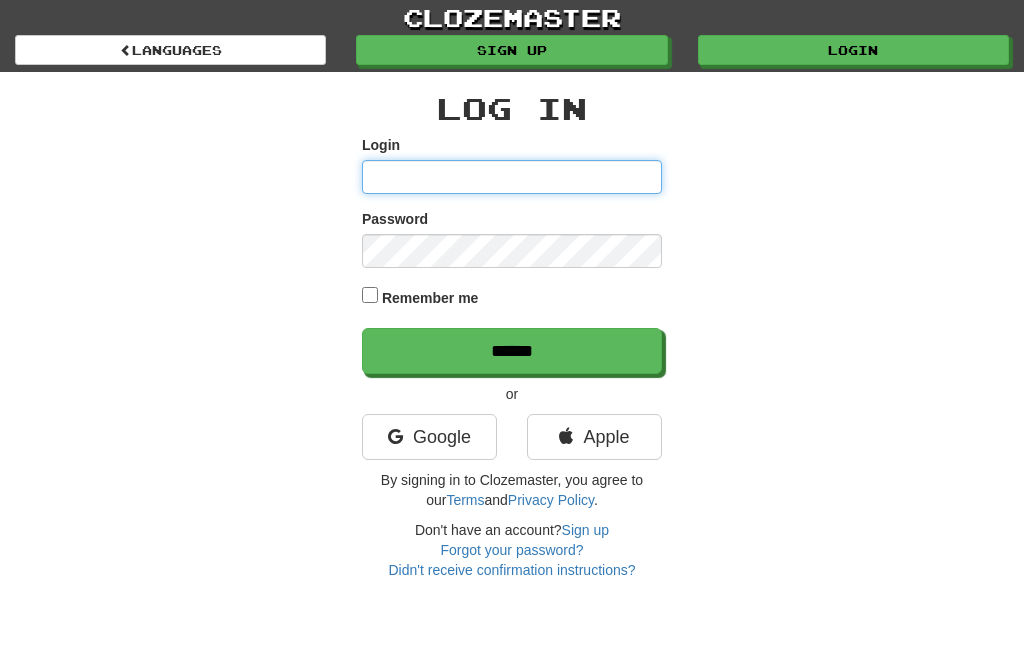 type on "**********" 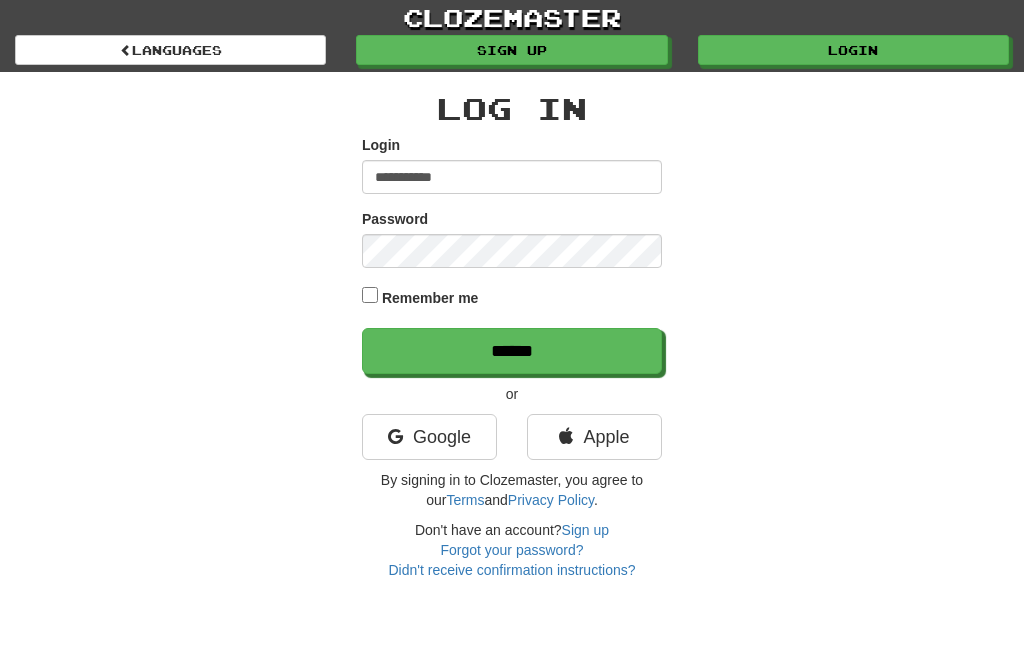 click on "******" at bounding box center [512, 351] 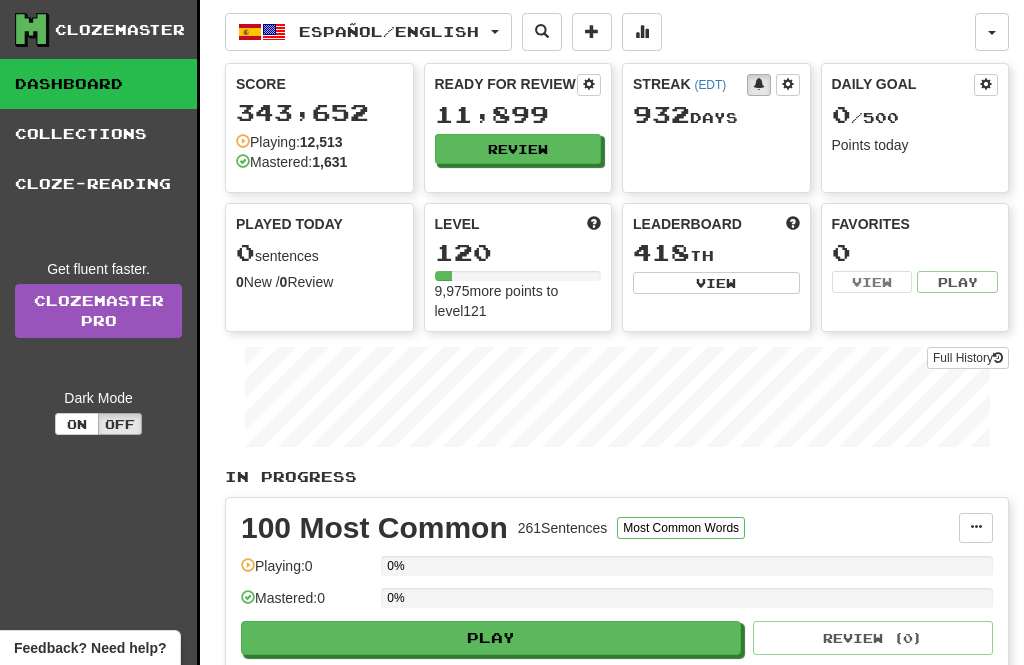 scroll, scrollTop: 0, scrollLeft: 0, axis: both 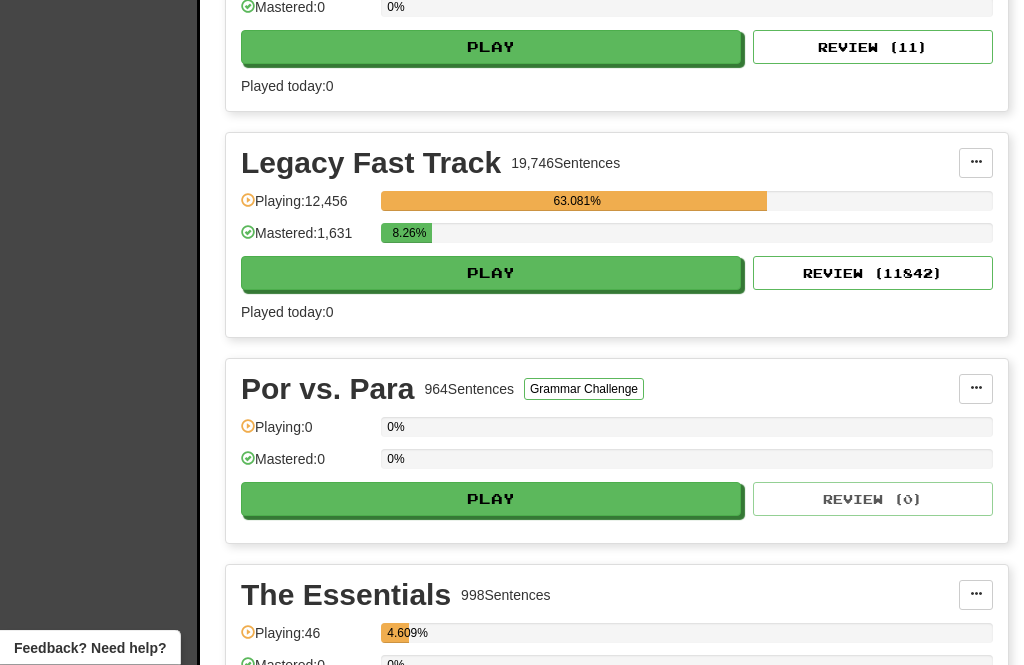 click on "Play" at bounding box center (491, 274) 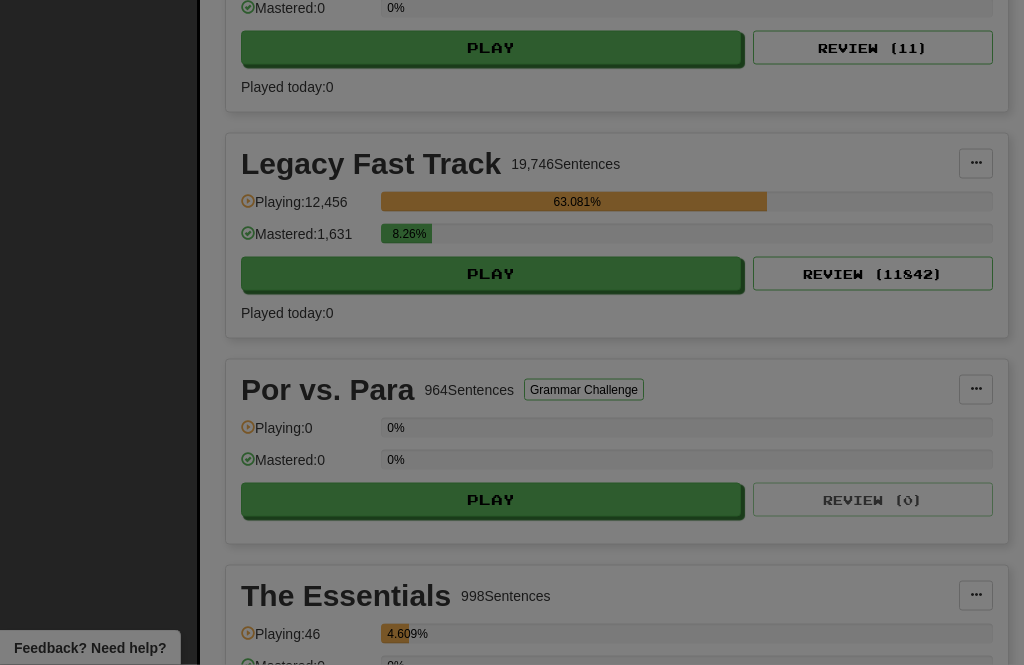 scroll, scrollTop: 797, scrollLeft: 0, axis: vertical 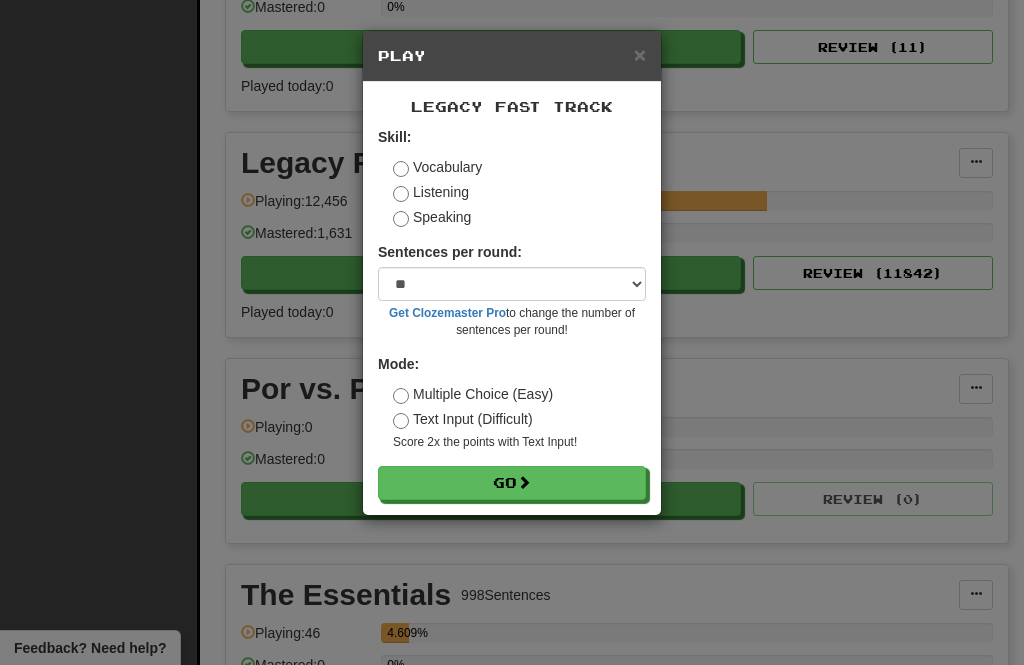 click on "Go" at bounding box center [512, 483] 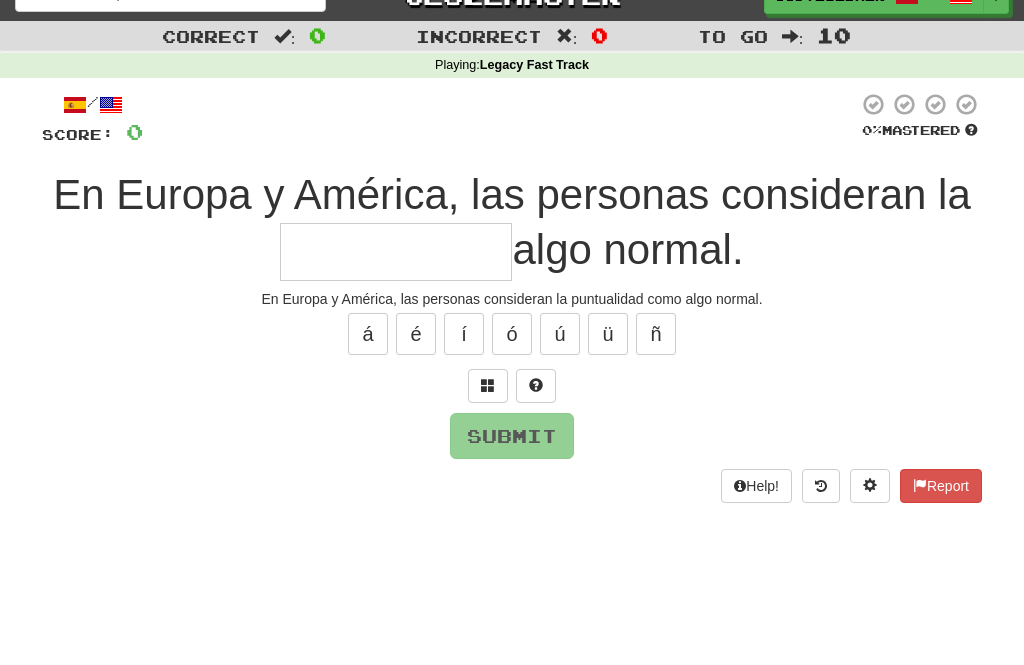 scroll, scrollTop: 30, scrollLeft: 0, axis: vertical 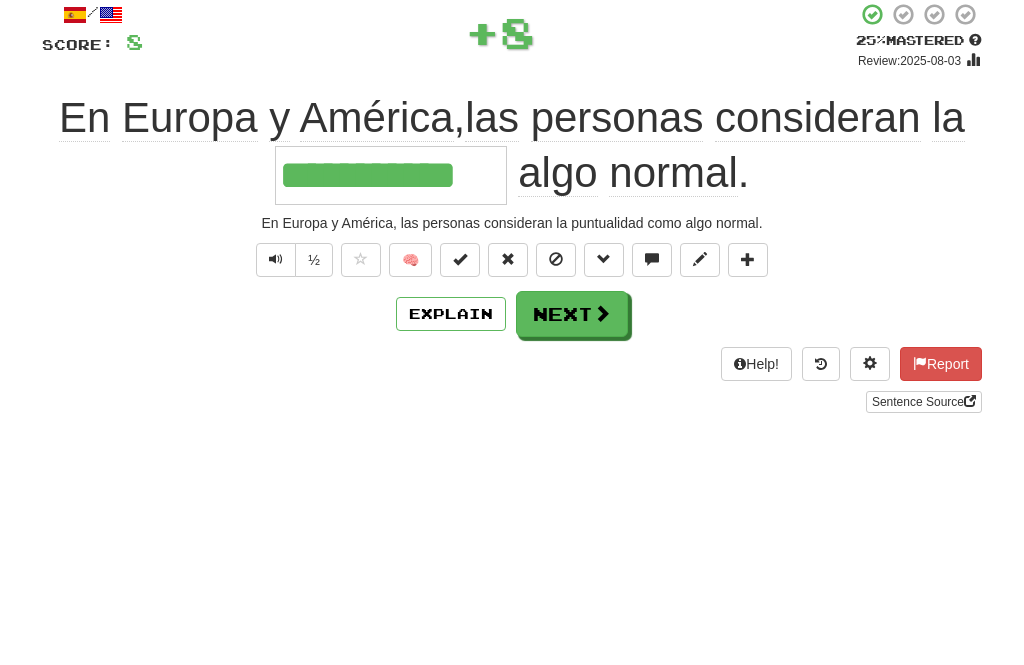 type on "**********" 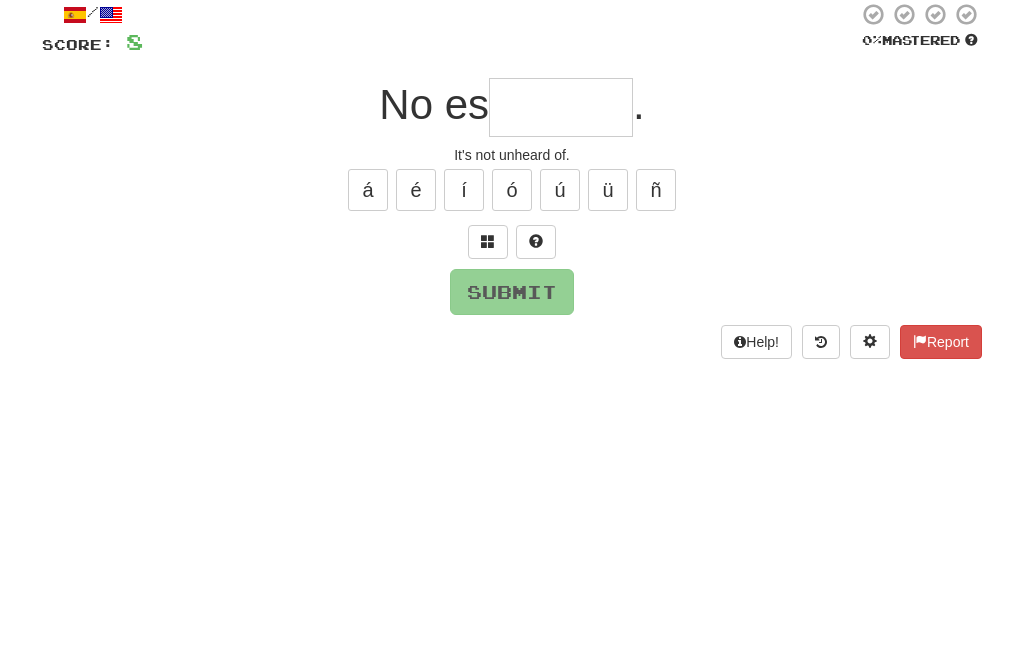 type on "*" 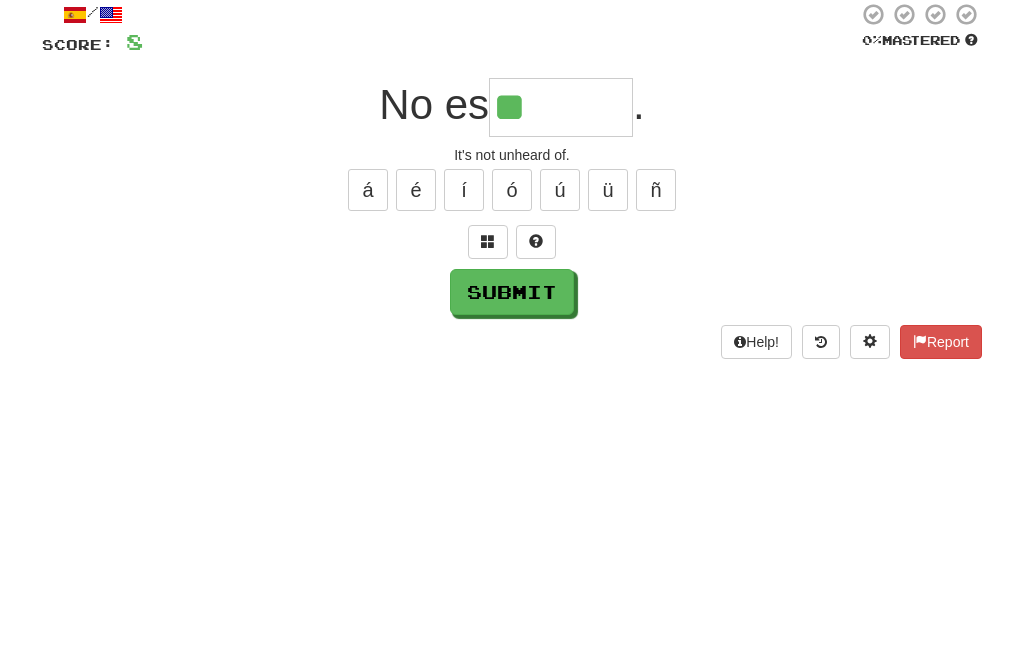 type on "********" 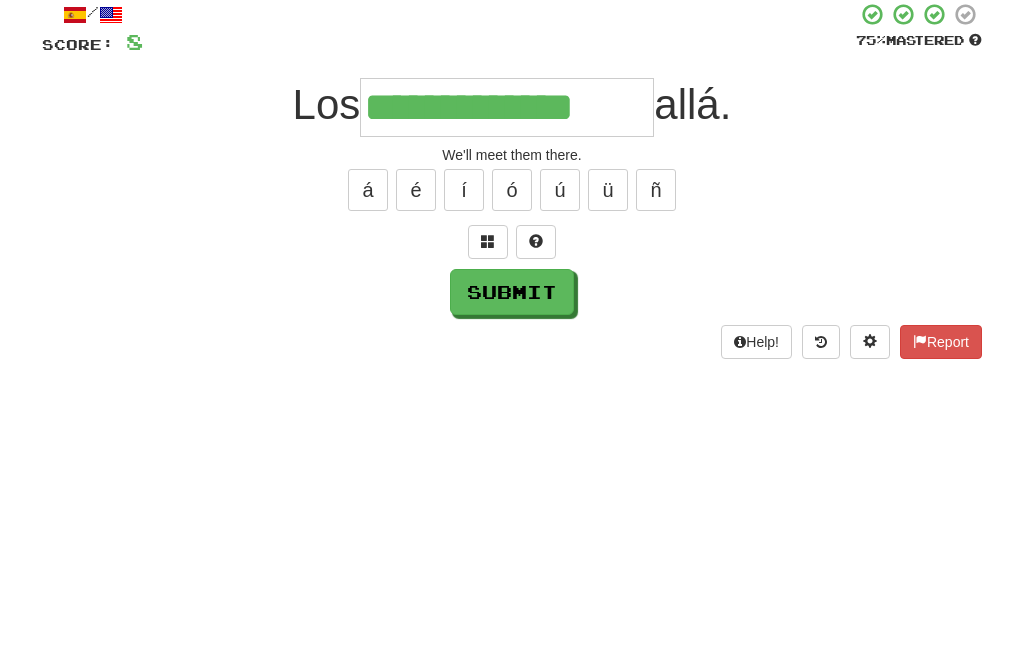 type on "**********" 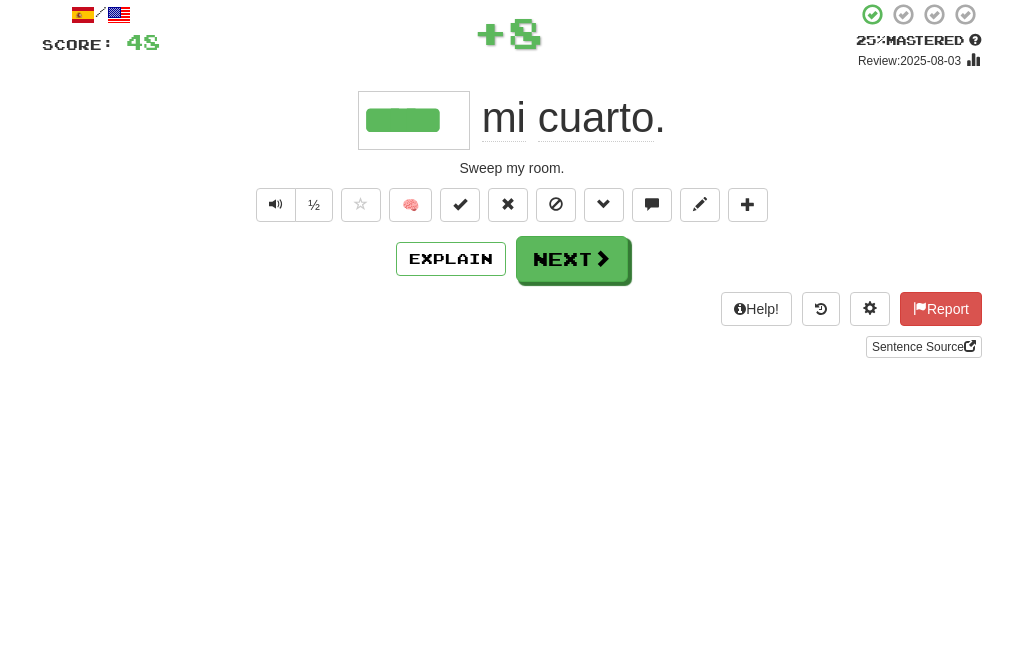 type on "*****" 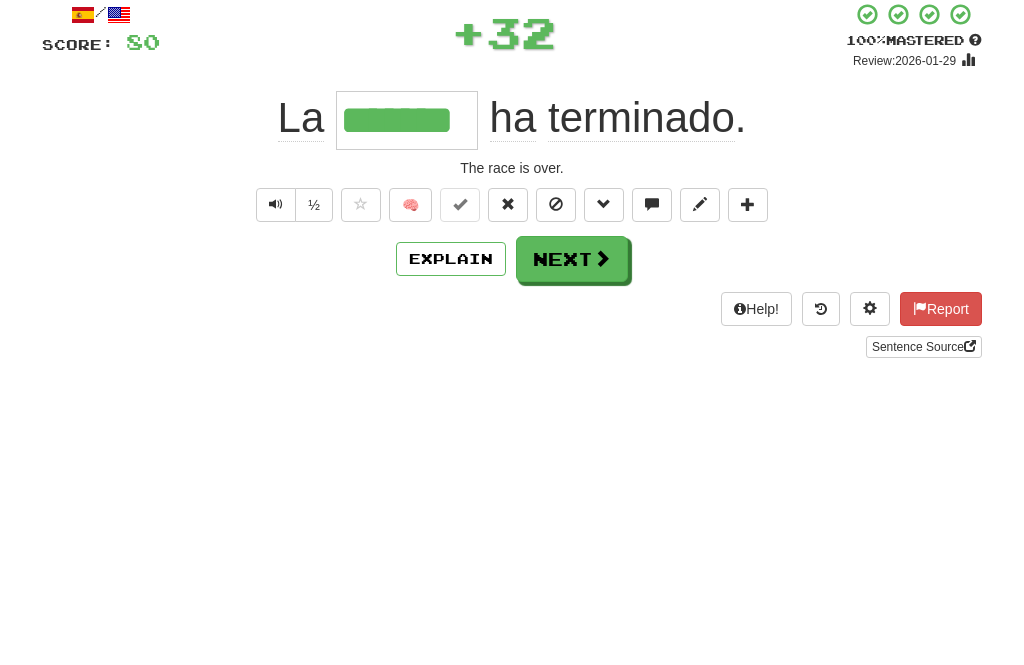 type on "*******" 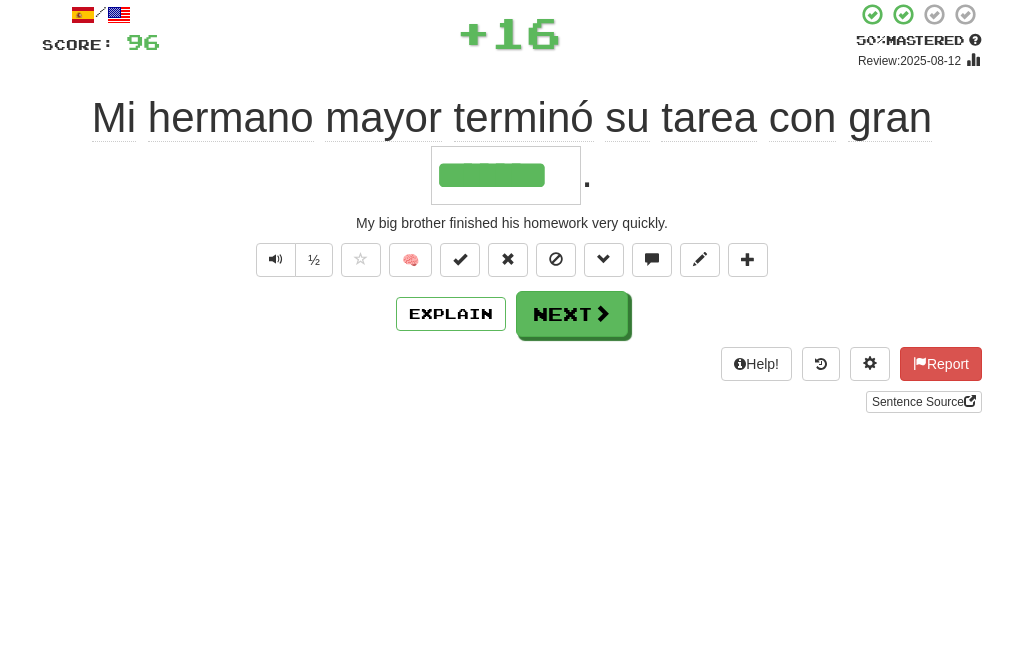 type on "*******" 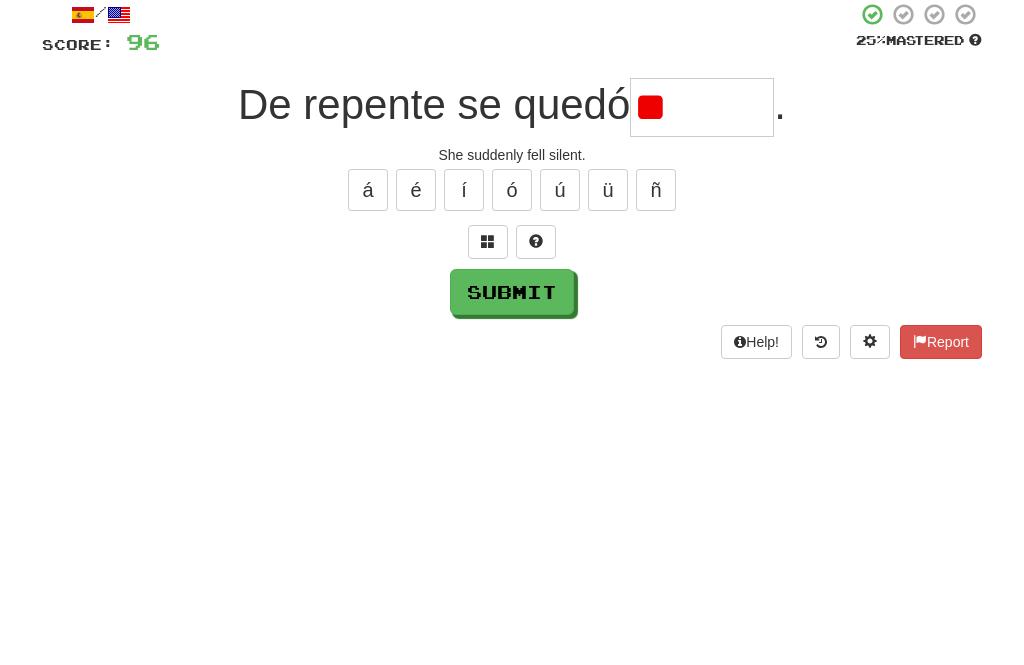 type on "*" 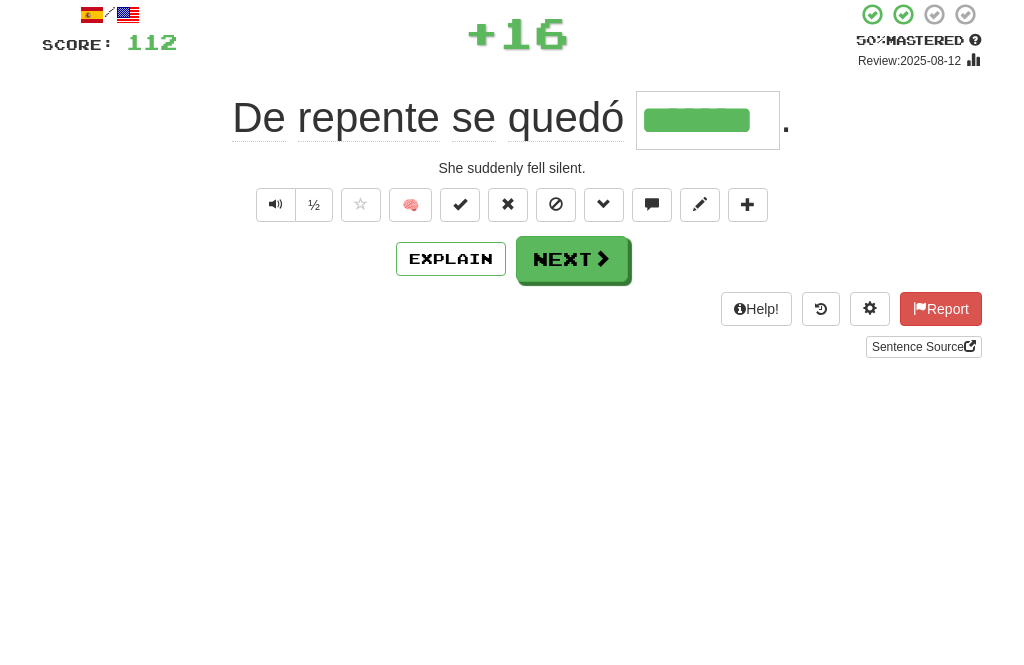 type on "*******" 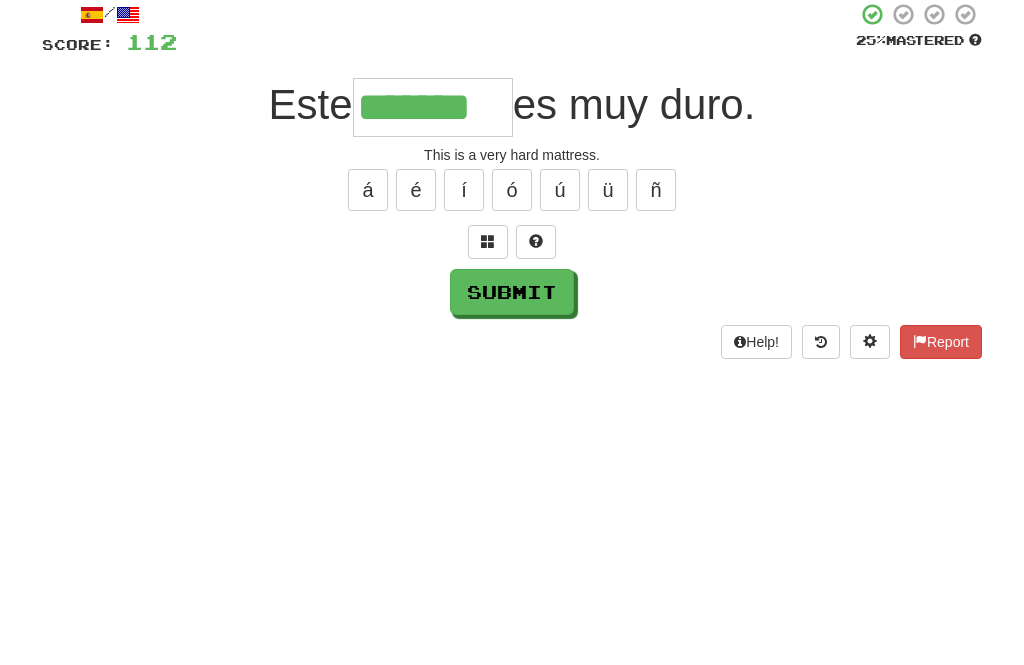 type on "*******" 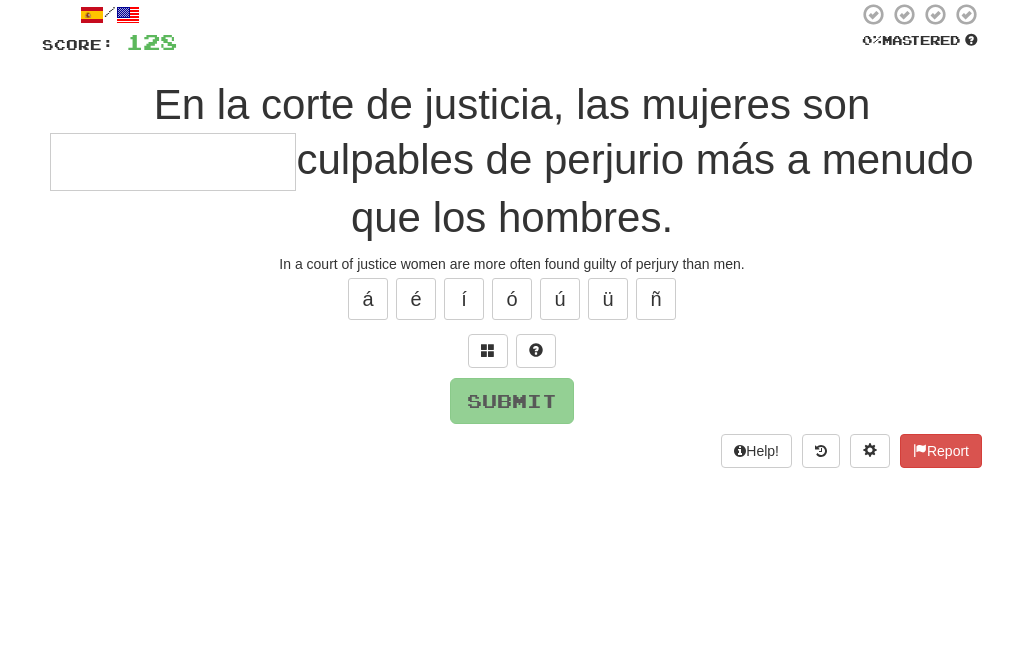 type on "*" 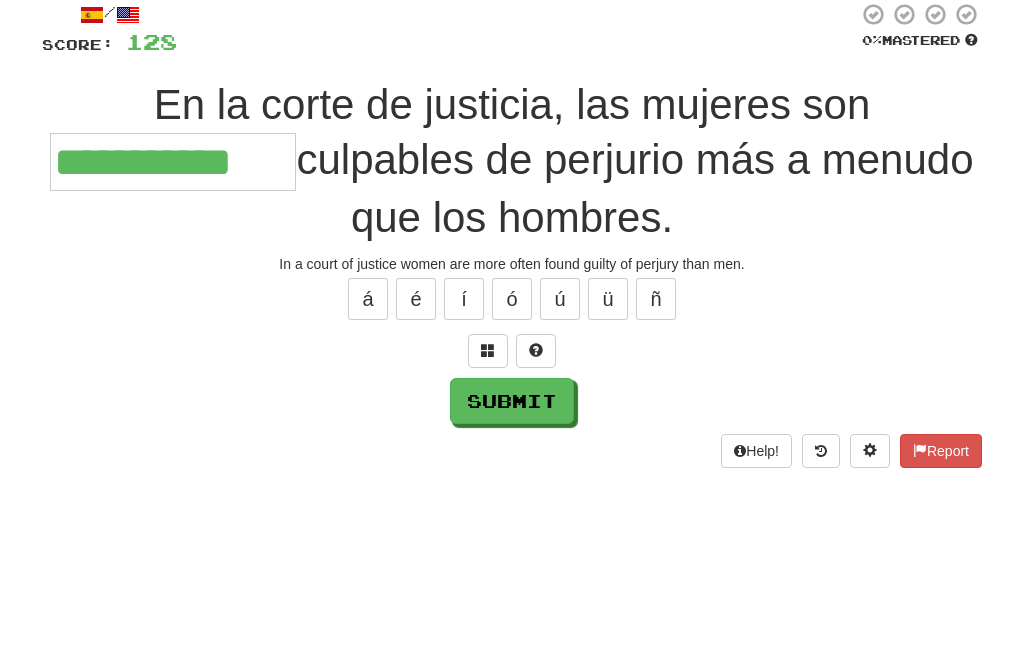 type on "**********" 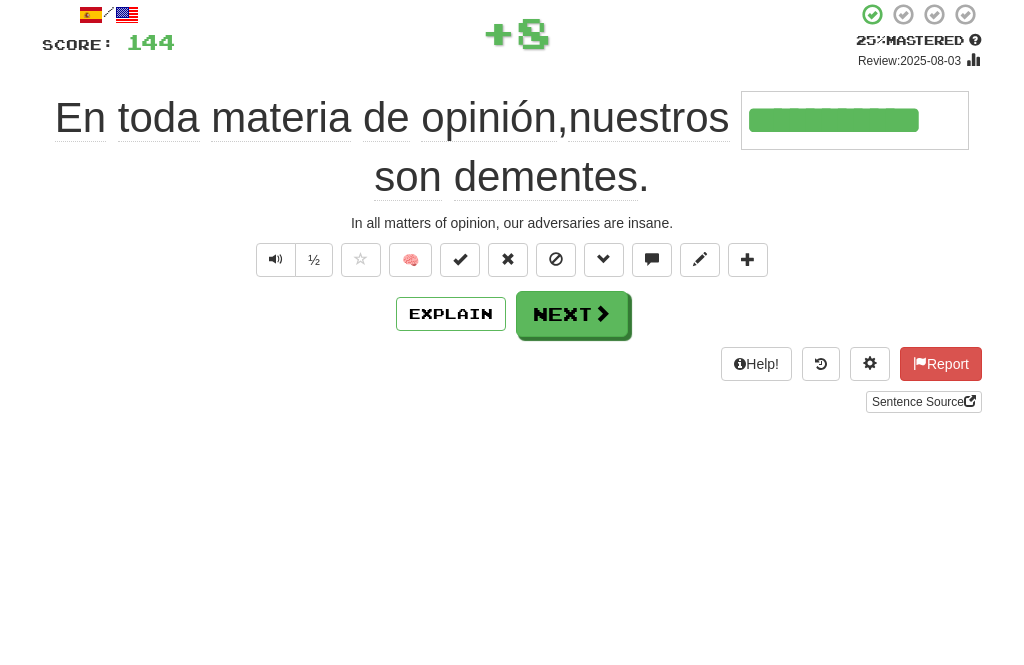 type on "**********" 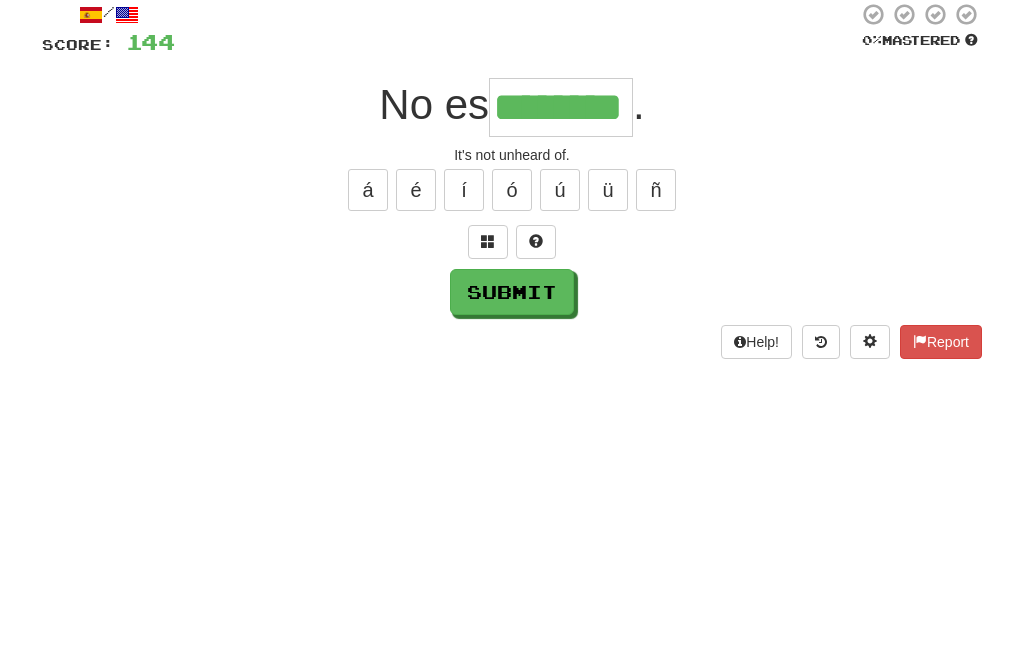 type on "********" 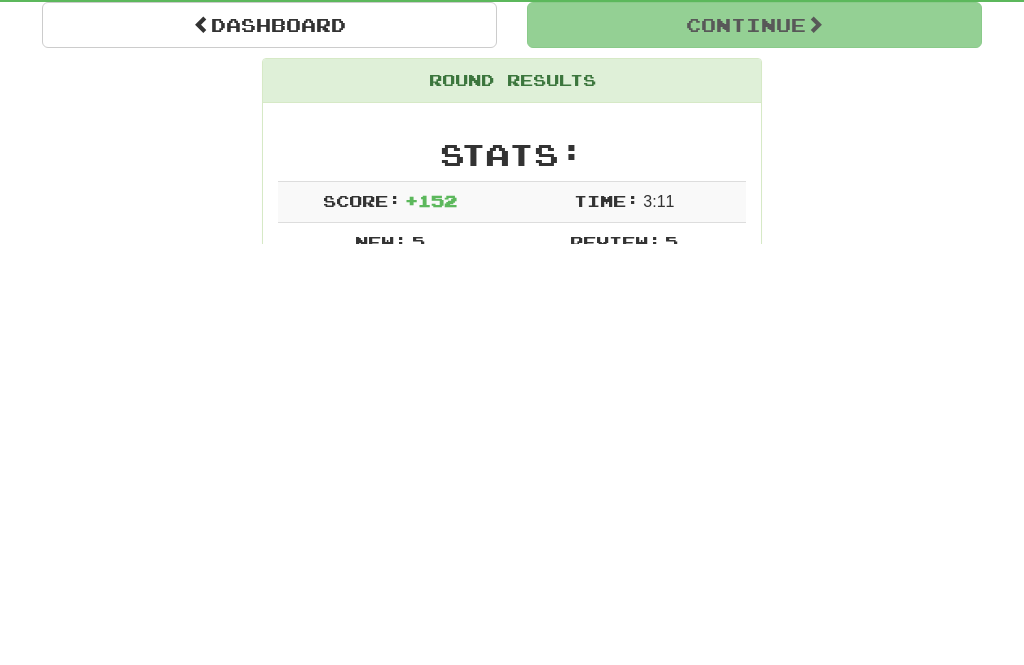 scroll, scrollTop: 120, scrollLeft: 0, axis: vertical 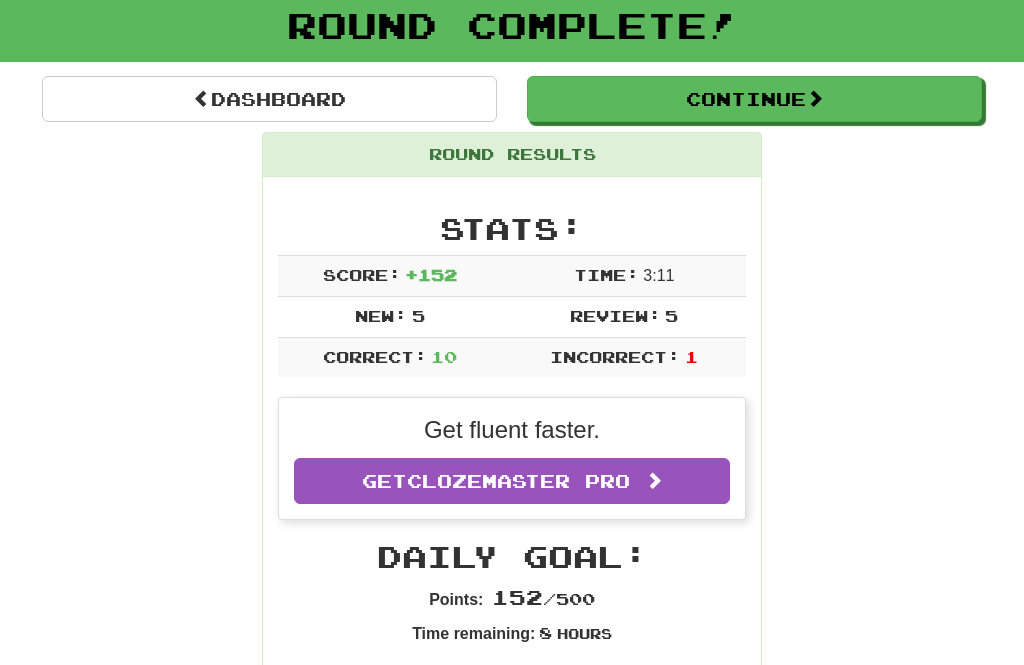 click at bounding box center (815, 98) 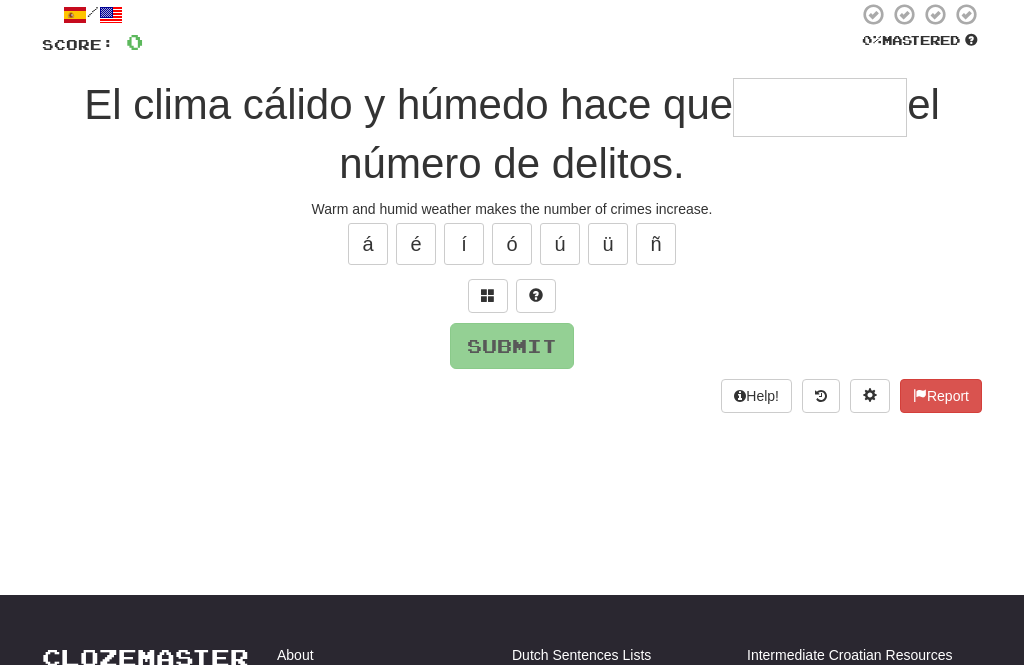 click at bounding box center [820, 107] 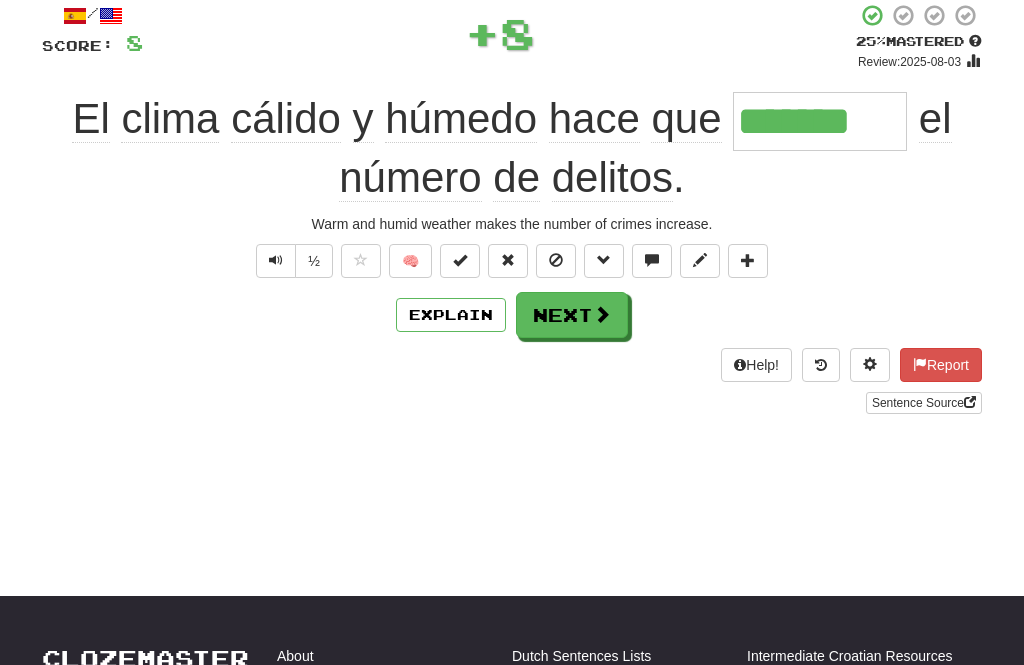 type on "*******" 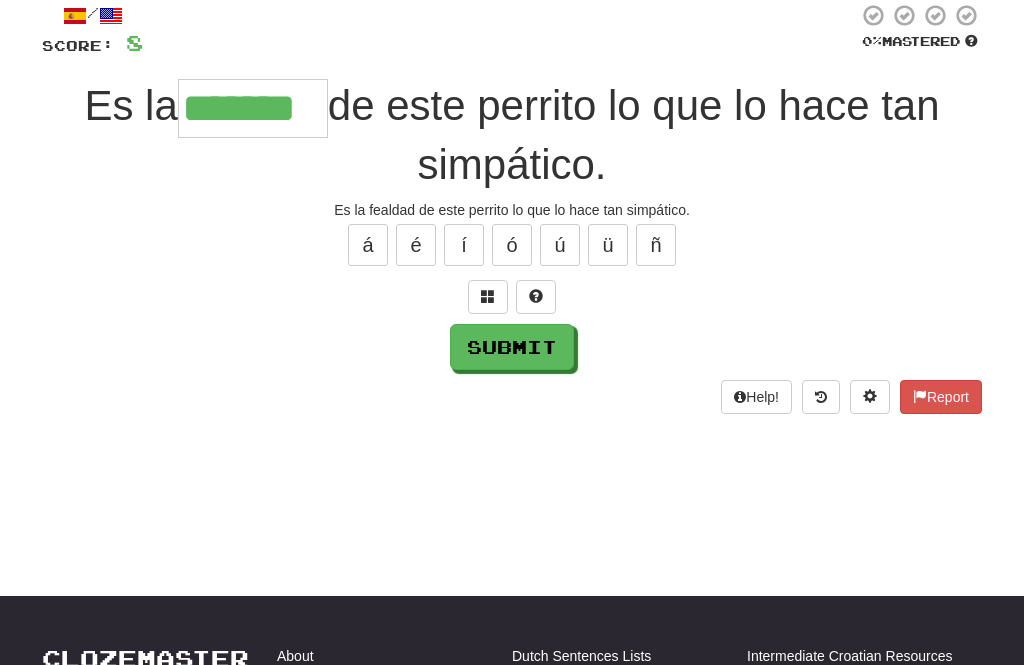 type on "*******" 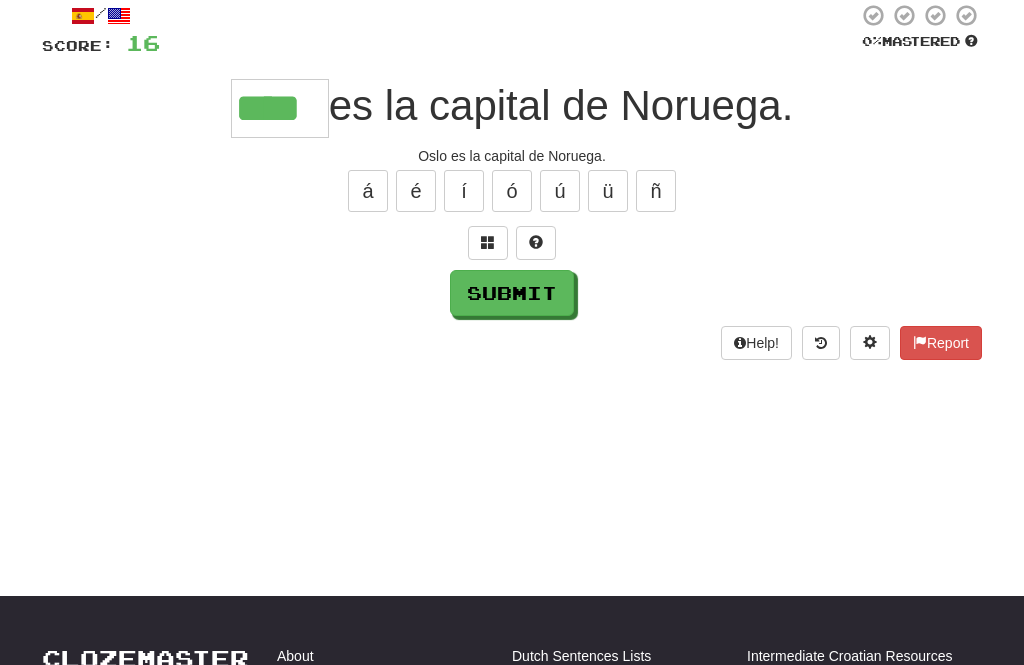 type on "****" 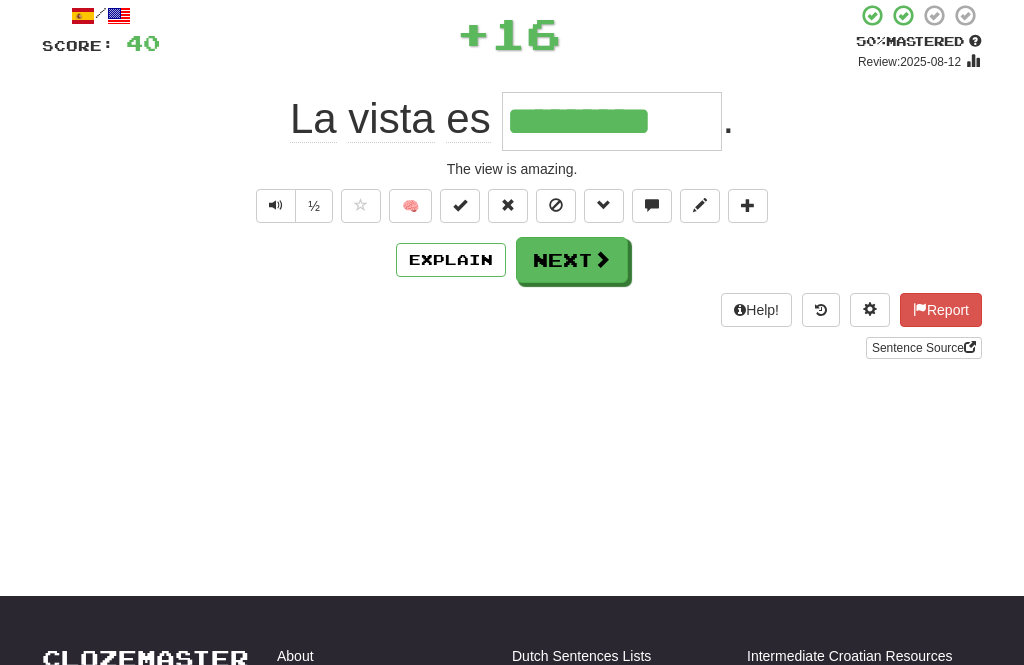 type on "*********" 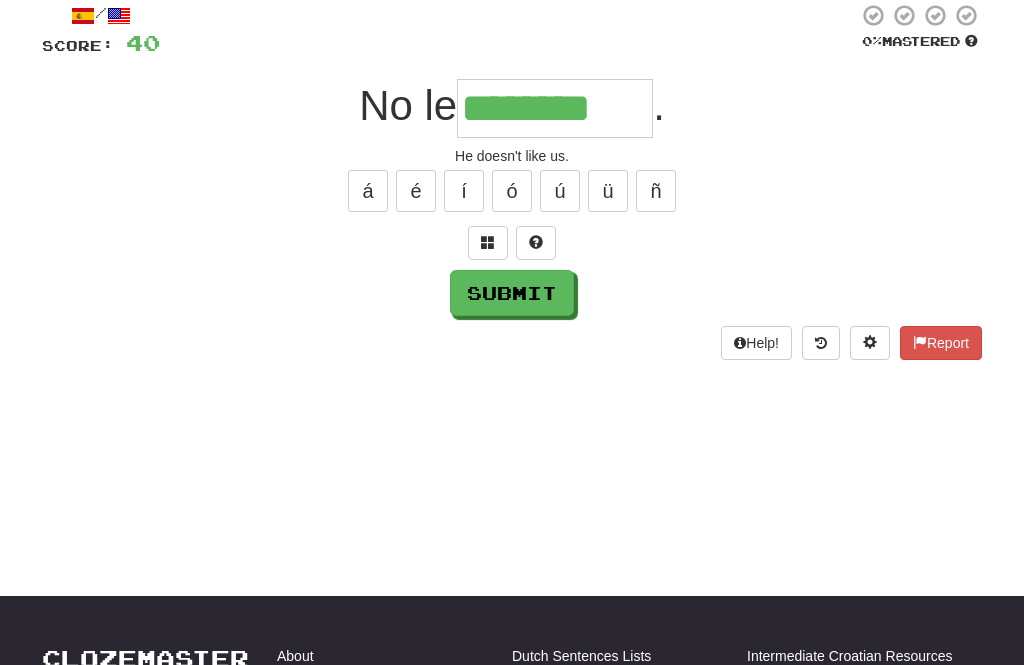 type on "********" 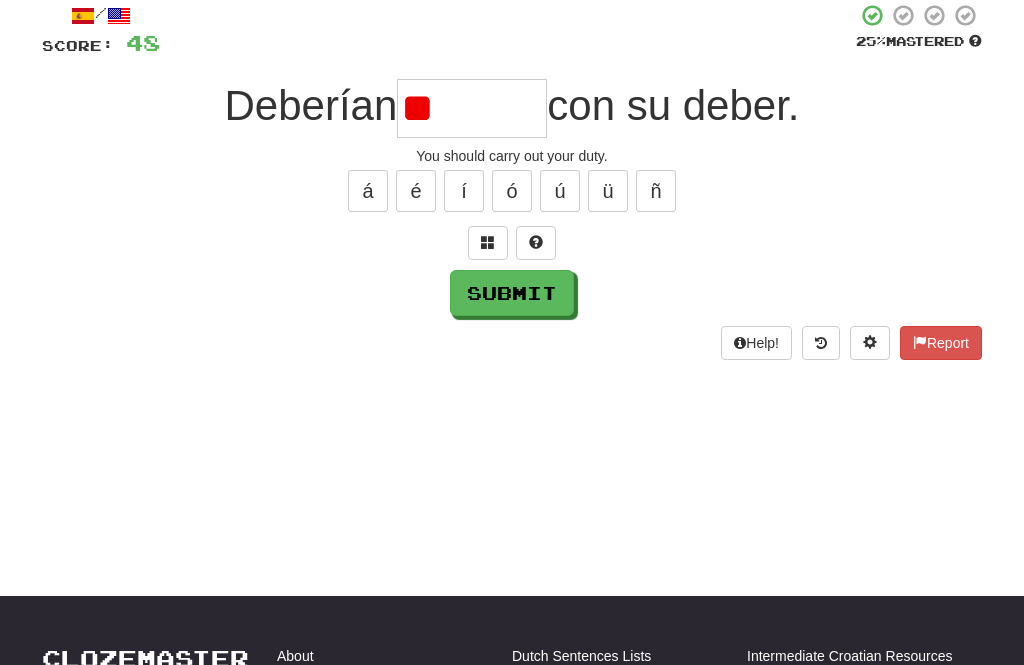 type on "*" 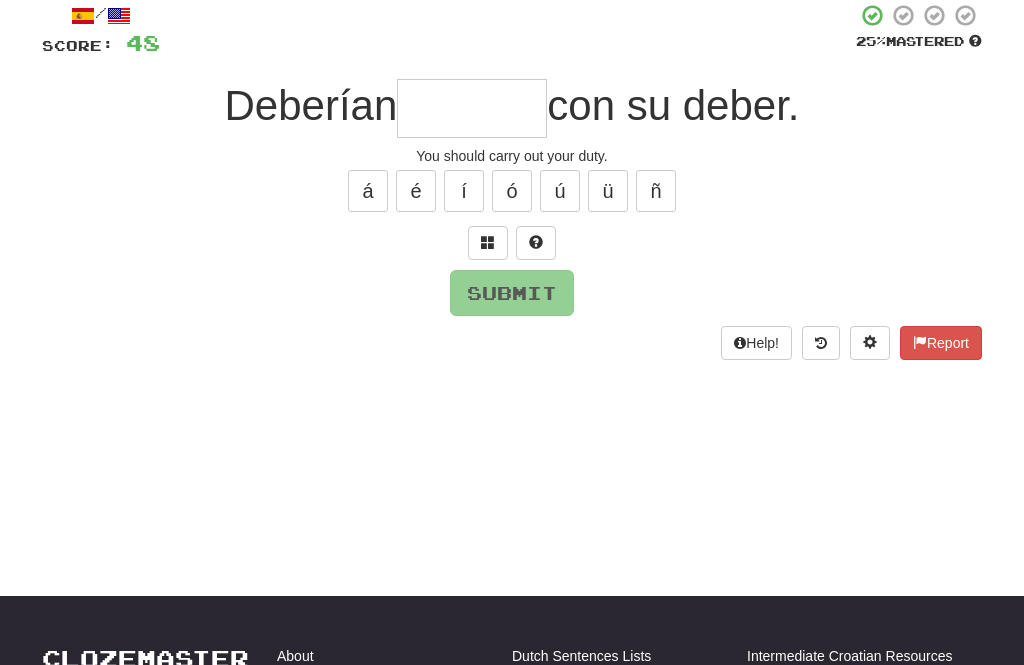 click at bounding box center [472, 108] 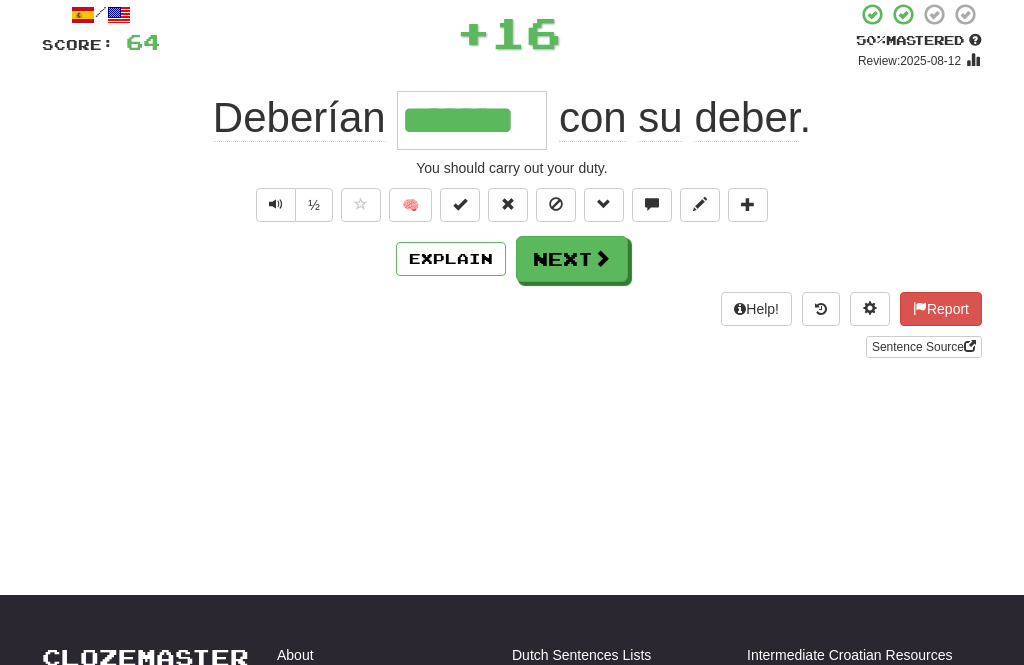 type on "*******" 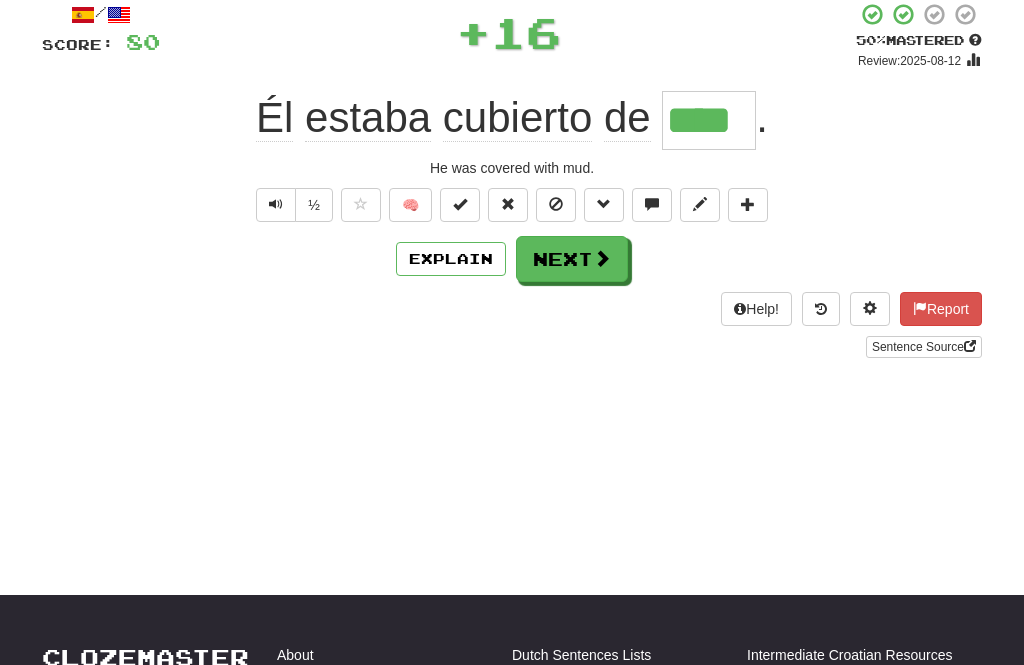 type on "****" 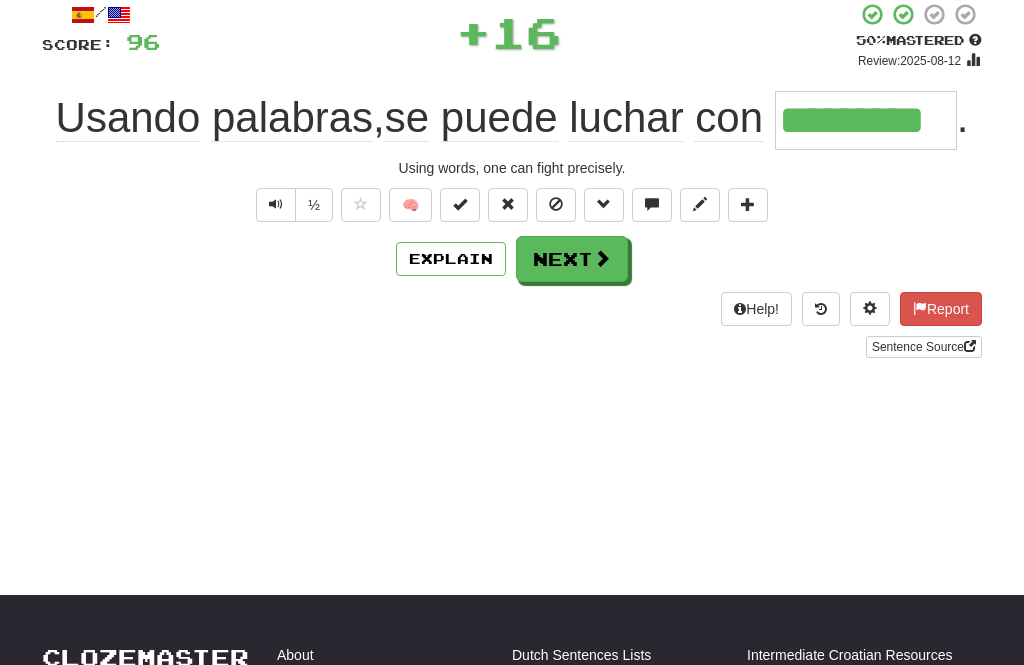 type on "*********" 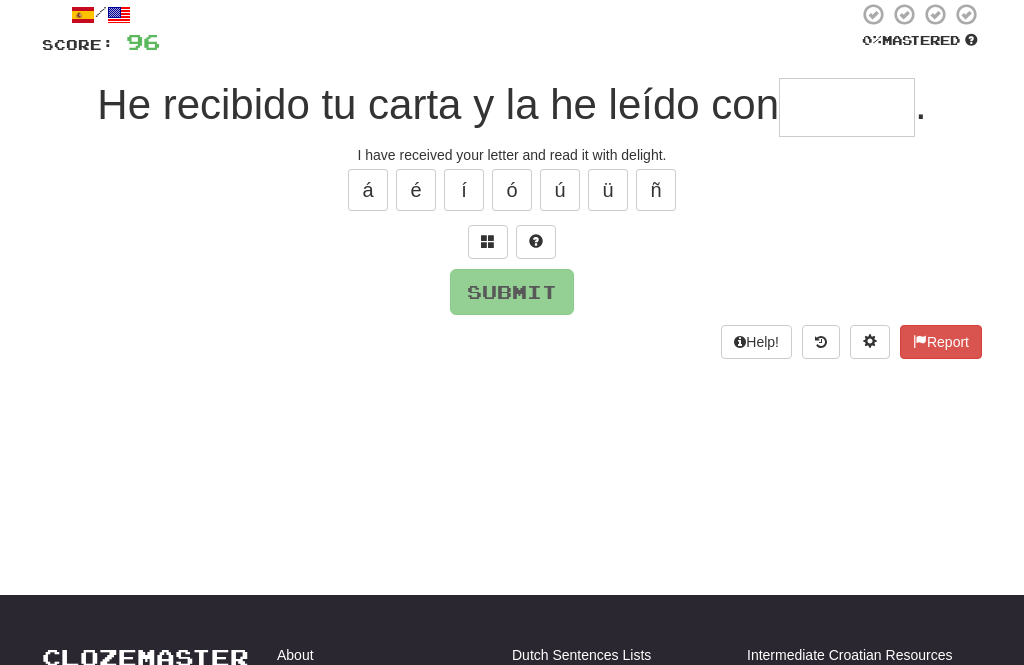 type on "*" 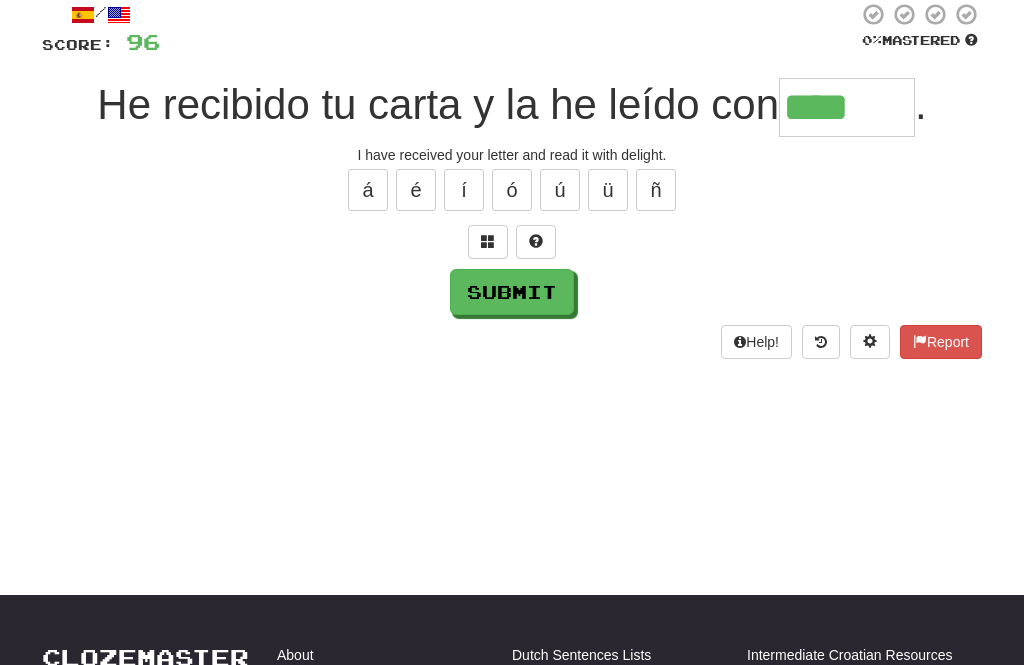 type on "*******" 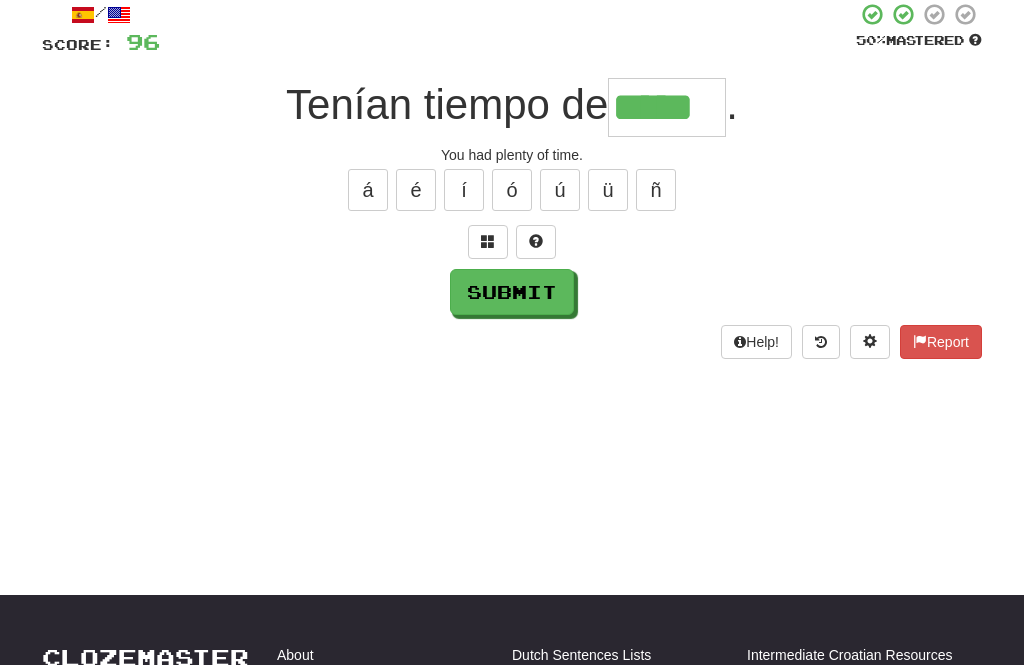 type on "*****" 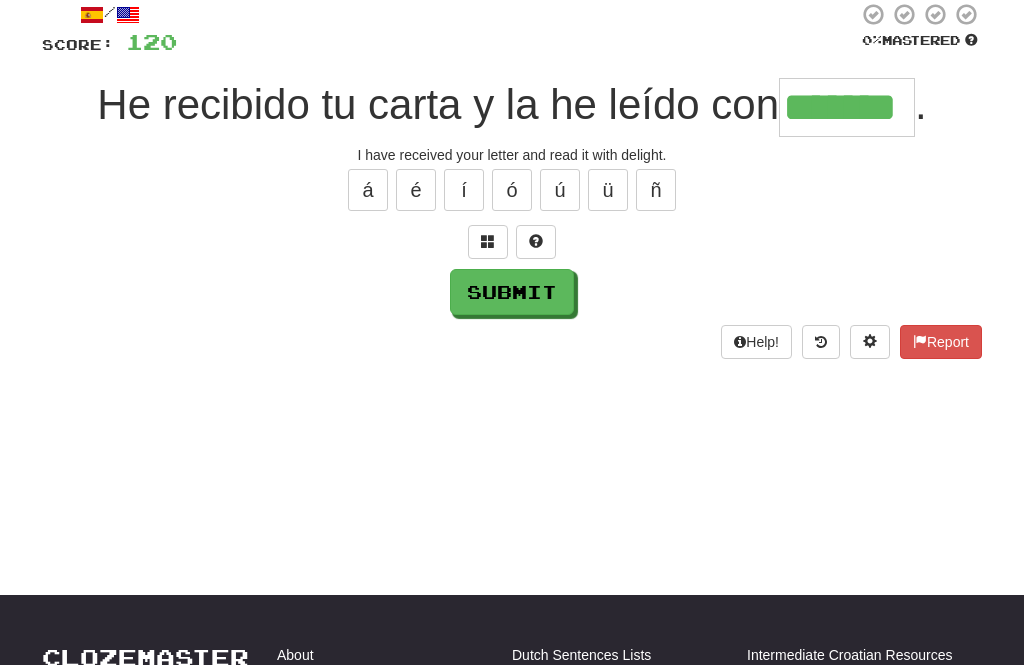 type on "*******" 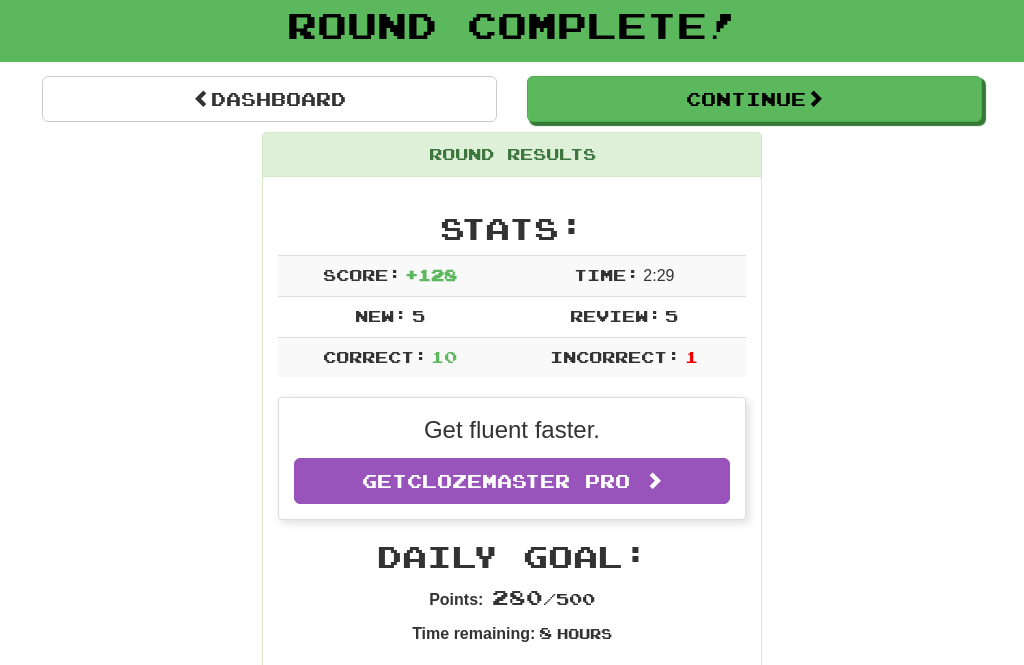 scroll, scrollTop: 120, scrollLeft: 0, axis: vertical 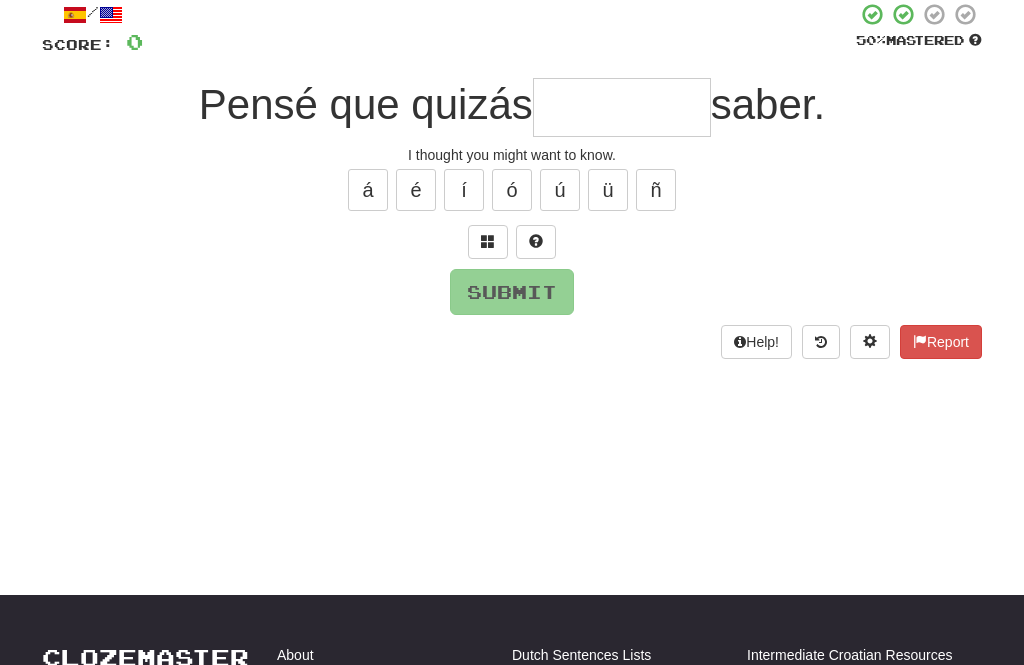 click at bounding box center [622, 107] 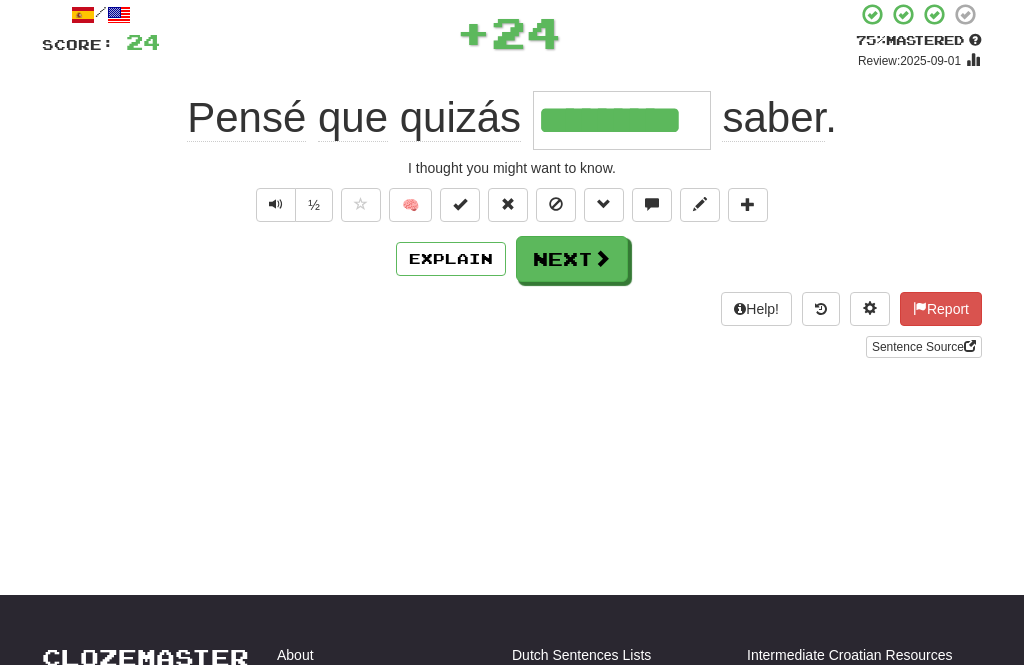 type on "*********" 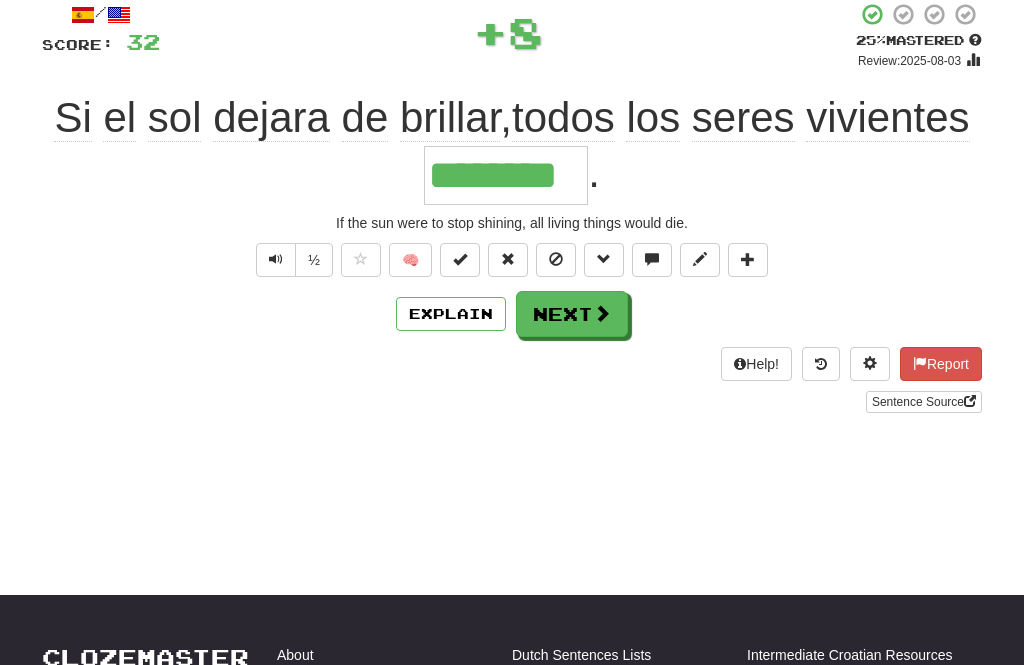 type on "********" 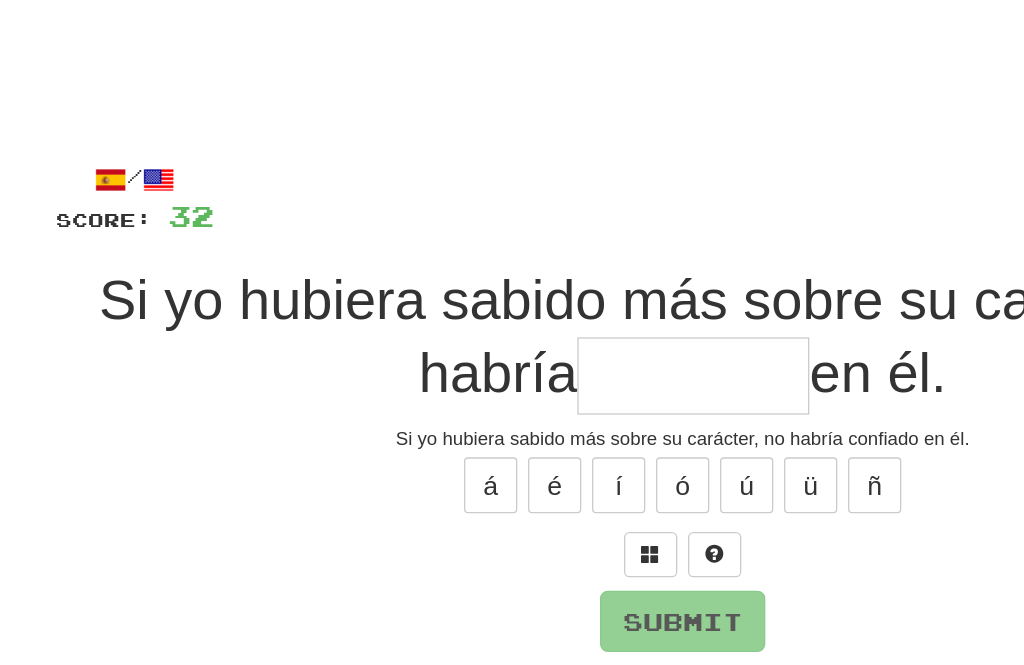 scroll, scrollTop: 0, scrollLeft: 0, axis: both 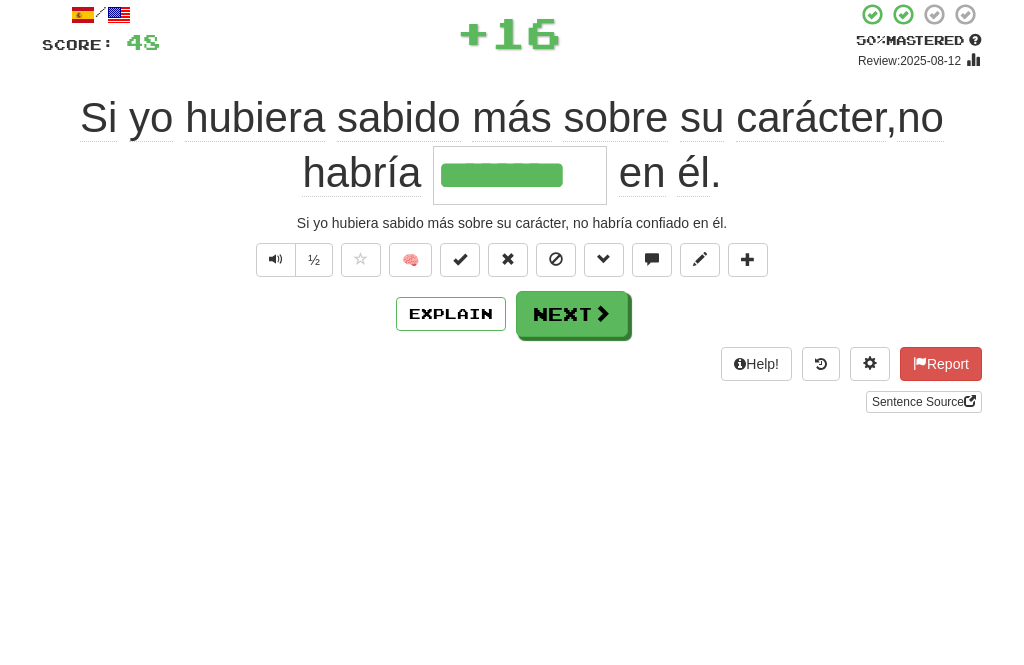 type on "********" 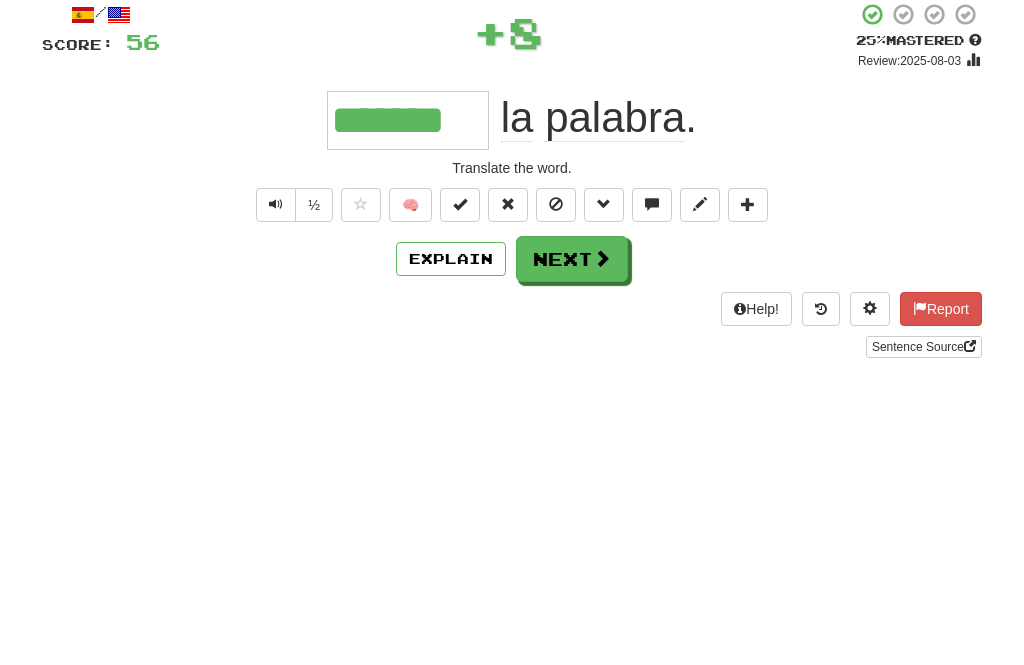 type on "*******" 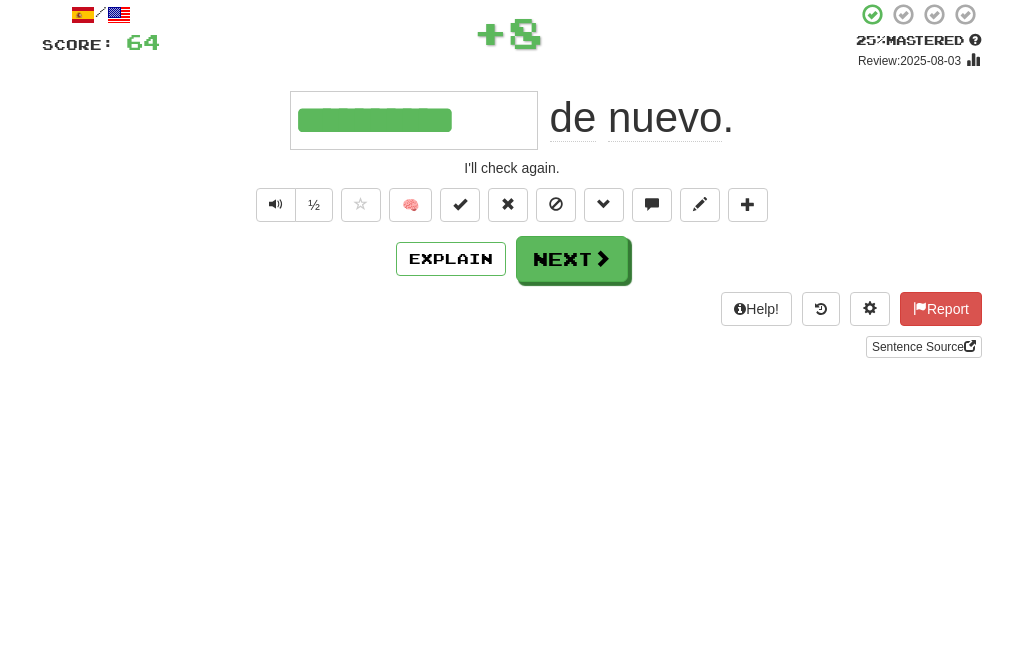 type on "**********" 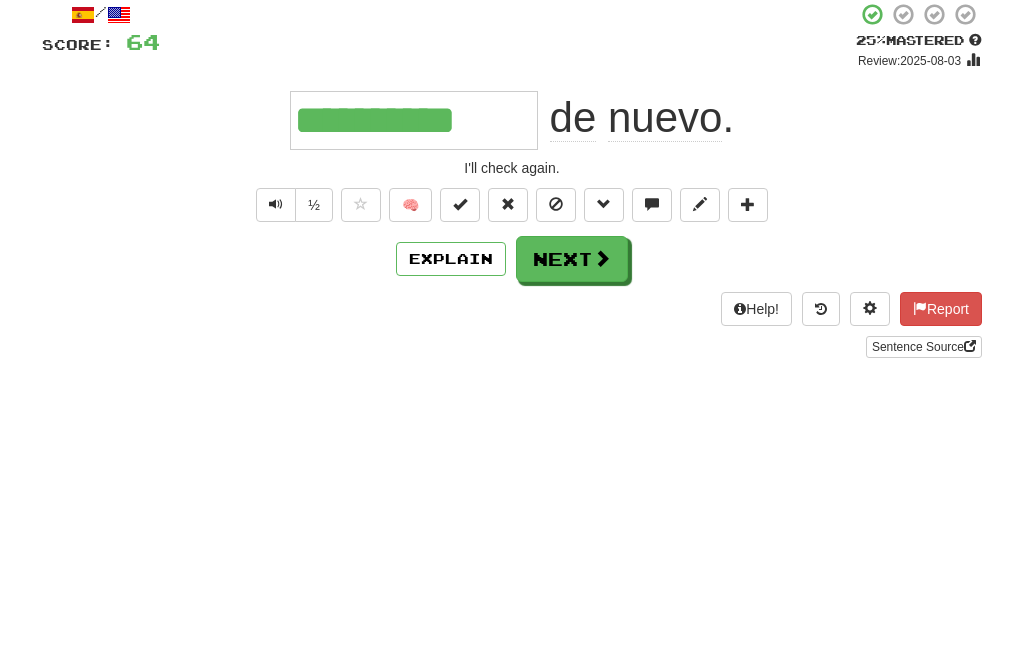 click on "Next" at bounding box center (572, 379) 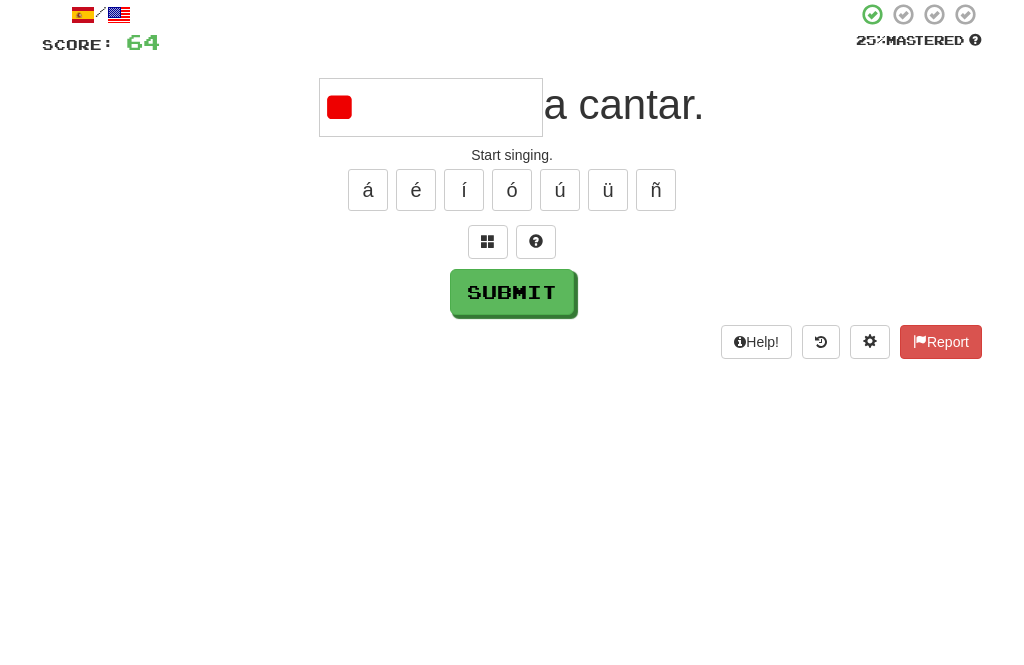 type on "*" 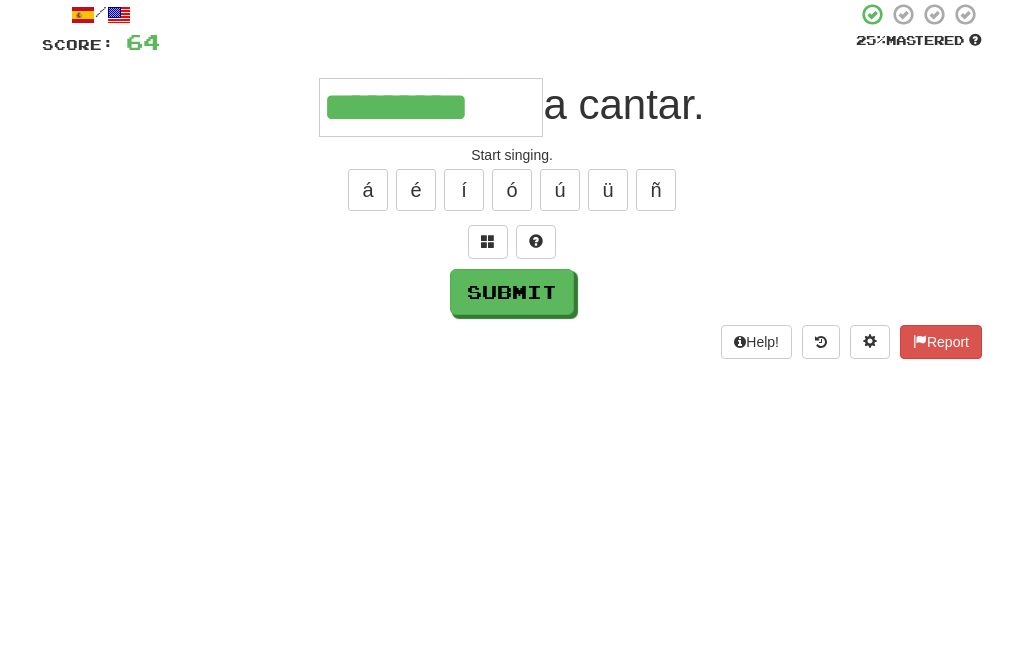 type on "*********" 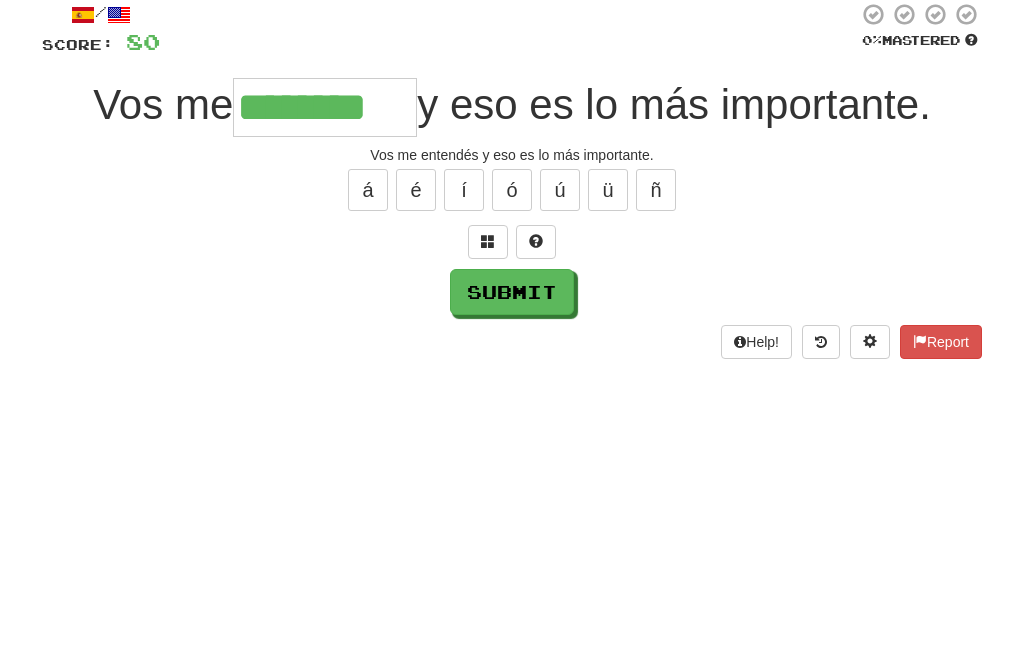 type on "********" 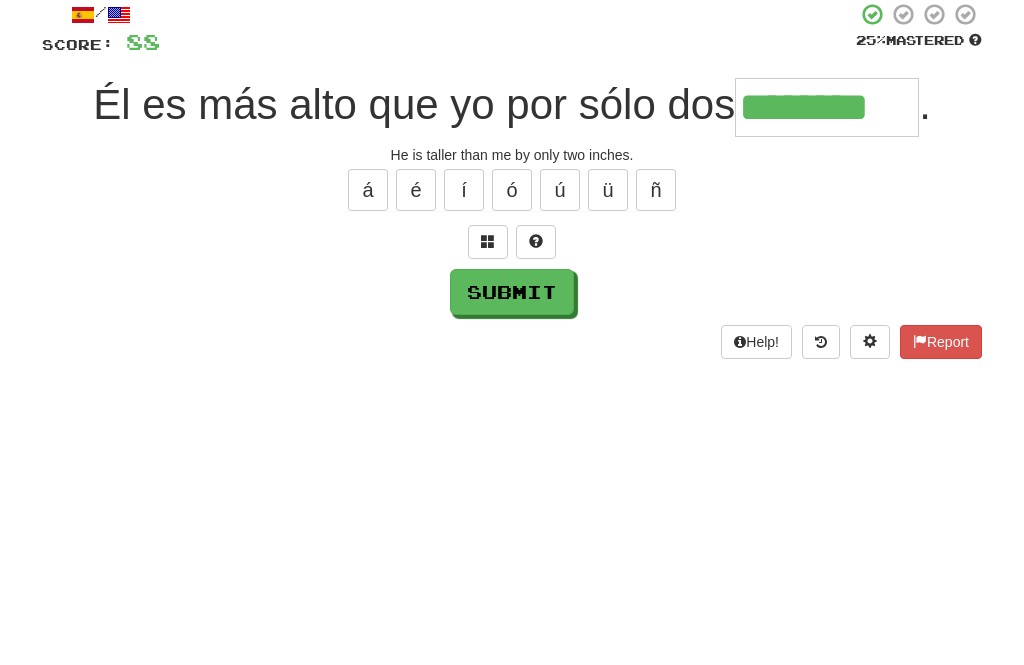 type on "********" 